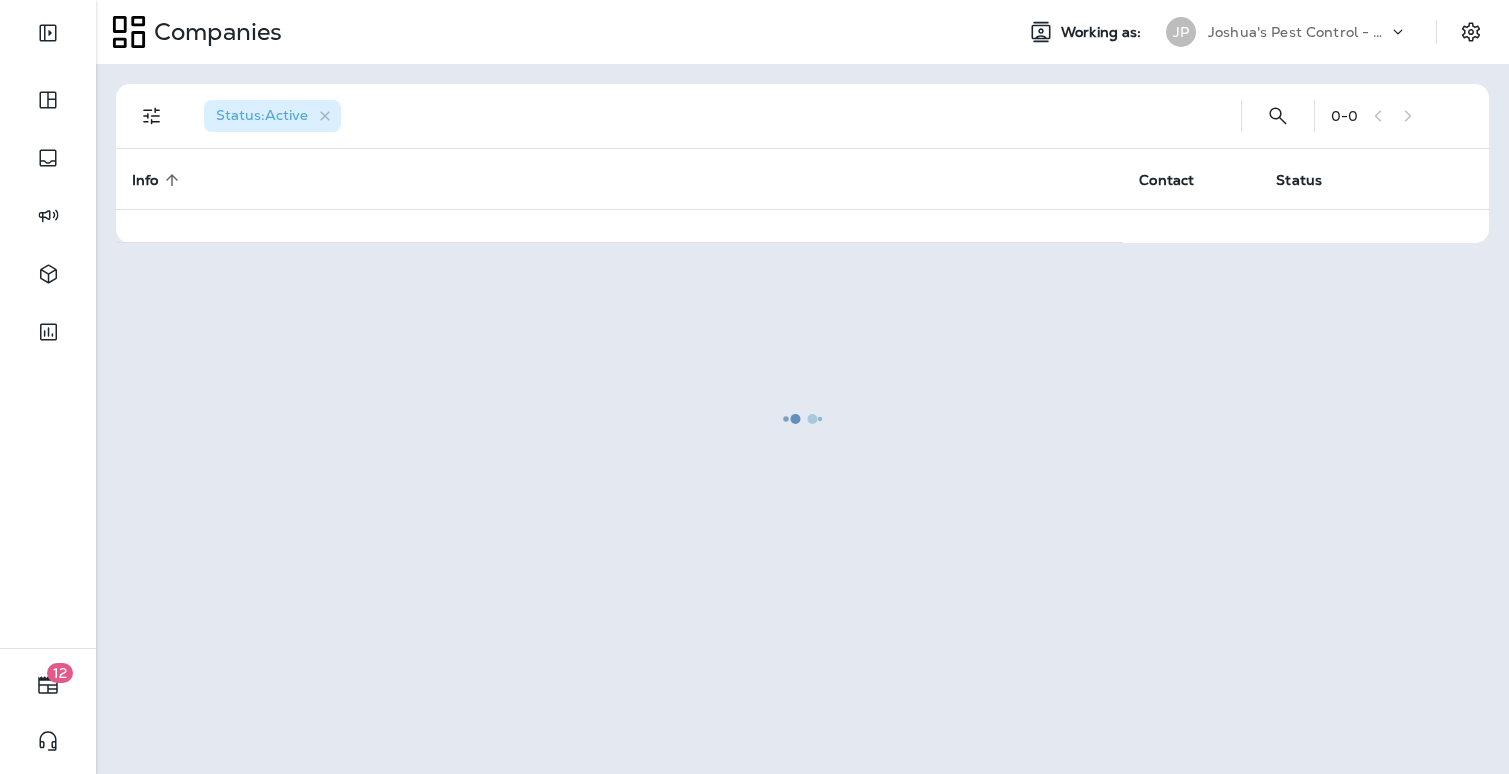 scroll, scrollTop: 0, scrollLeft: 0, axis: both 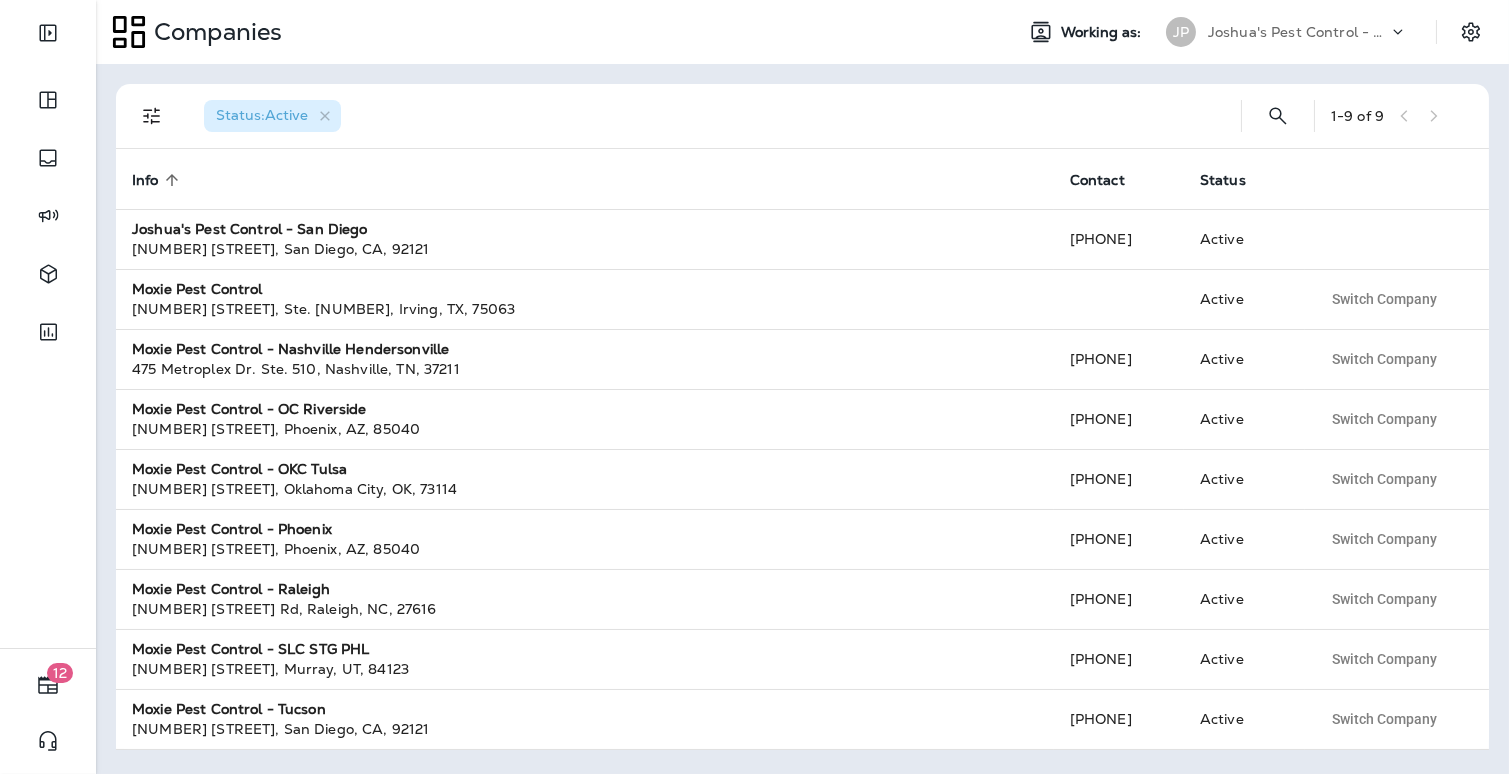click on "Status :  Active 1  -  9   of 9 Info sorted ascending Contact Status Joshua's Pest Control - San Diego [NUMBER] [STREET] ,   [CITY] ,   [STATE] ,   [ZIP] [PHONE] Active Moxie Pest Control [NUMBER] [STREET], Ste. [NUMBER] ,   [CITY] ,   [STATE] ,   [ZIP] Active   Switch Company Moxie Pest Control - Nashville Hendersonville [NUMBER] [STREET] Ste. [NUMBER] ,   [CITY] ,   [STATE] ,   [ZIP] [PHONE] Active   Switch Company Moxie Pest Control - OC Riverside [NUMBER] [STREET] ,   [CITY] ,   [STATE] ,   [ZIP] [PHONE] Active   Switch Company Moxie Pest Control - OKC Tulsa [NUMBER] [STREET] ,   [CITY] ,   [STATE] ,   [ZIP] [PHONE] Active   Switch Company Moxie Pest Control - Phoenix [NUMBER] [STREET] ,   [CITY] ,   [STATE] ,   [ZIP] [PHONE] Active   Switch Company Moxie Pest Control - Raleigh [NUMBER] [STREET] ,   [CITY] ,   [STATE] ,   [ZIP] [PHONE] Active   Switch Company Moxie Pest Control - SLC STG PHL [NUMBER] [STREET] ,   [CITY] ,   [STATE] ,   [ZIP] [PHONE] Active   ,   ,   [STATE]" at bounding box center [802, 419] 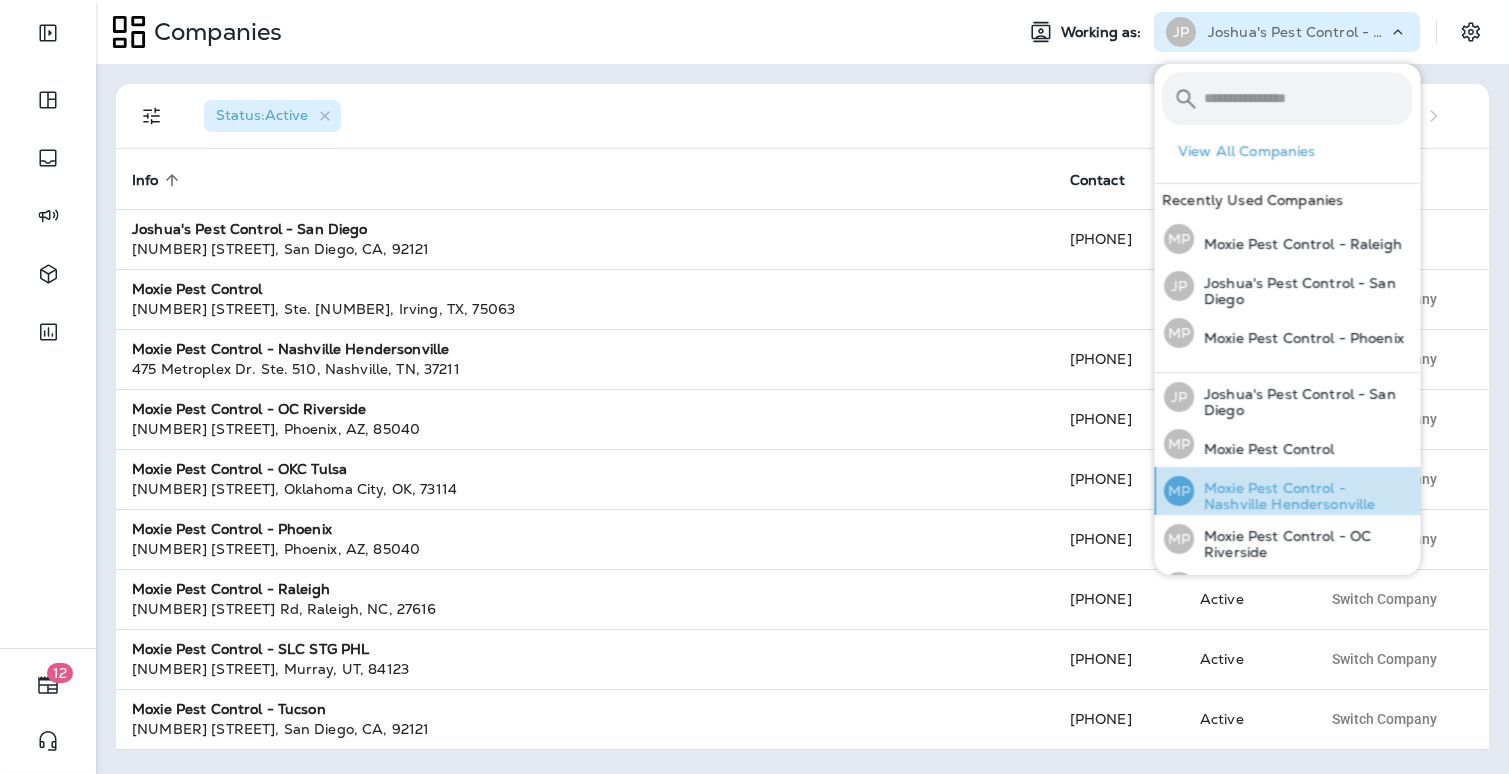 click on "Moxie Pest Control - Nashville Hendersonville" at bounding box center (1304, 496) 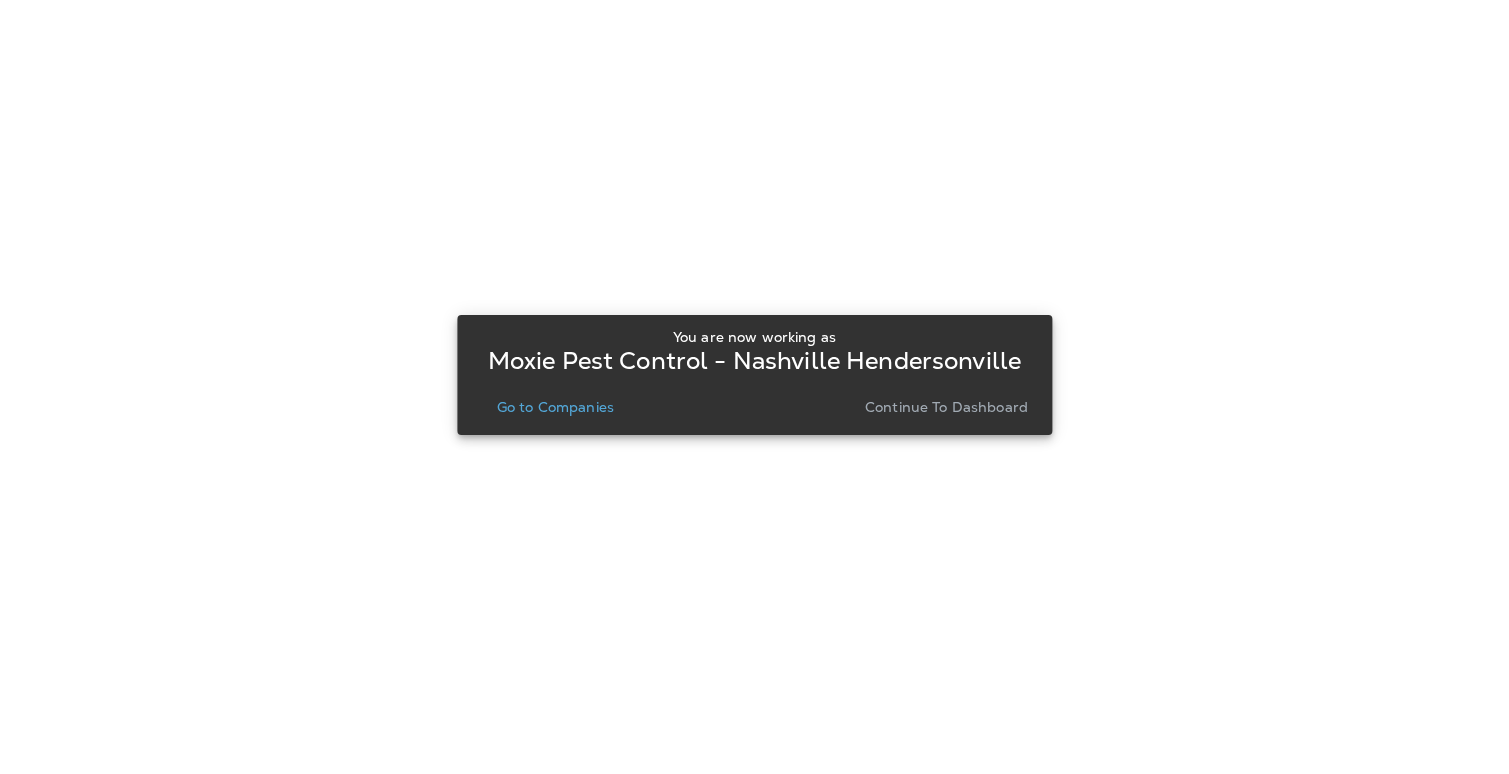 click on "Go to Companies" at bounding box center [555, 407] 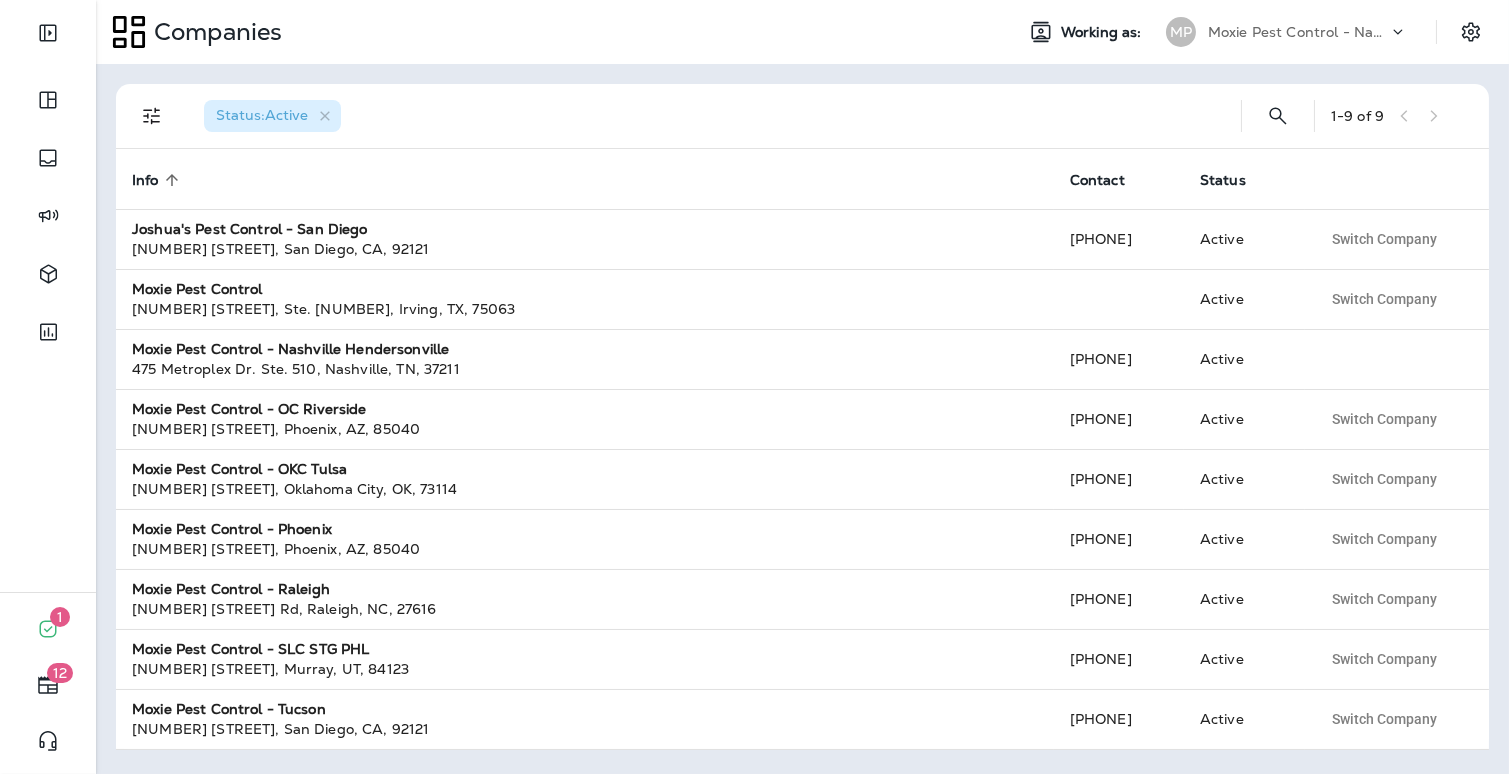 click on "Status :  Active 1  -  9   of 9 Info sorted ascending Contact Status Joshua's Pest Control - San Diego 6867 Nancy Ridge Dr ,   San Diego ,   CA ,   92121 +1 (858) 547-9900 Active   Switch Company Moxie Pest Control 8404 Esters Blvd., Ste. 100 ,   Irving ,   TX ,   75063 Active   Switch Company Moxie Pest Control - Nashville Hendersonville 475 Metroplex Dr. Ste. 510 ,   Nashville ,   TN ,   37211 +1 (480) 400-2847 Active Moxie Pest Control - OC Riverside 4620 E Elwood St ,   Phoenix ,   AZ ,   85040 +1 (480) 400-2847 Active   Switch Company Moxie Pest Control - OKC Tulsa 701 NW 123rd St ,   Oklahoma City ,   OK ,   73114 +1 (405) 562-6709 Active   Switch Company Moxie Pest Control - Phoenix 4620 E Elwood St ,   Phoenix ,   AZ ,   85040 +1 (480) 400-2847 Active   Switch Company Moxie Pest Control - Raleigh 4909 Green Road Rd ,   Raleigh ,   NC ,   27616 +1 (919) 781-8200 Active   Switch Company Moxie Pest Control - SLC STG PHL 4385 South 500 West ,   Murray ,   UT ,   84123 +1 (801) 255-0644 Active   ,   ,   CA" at bounding box center (802, 419) 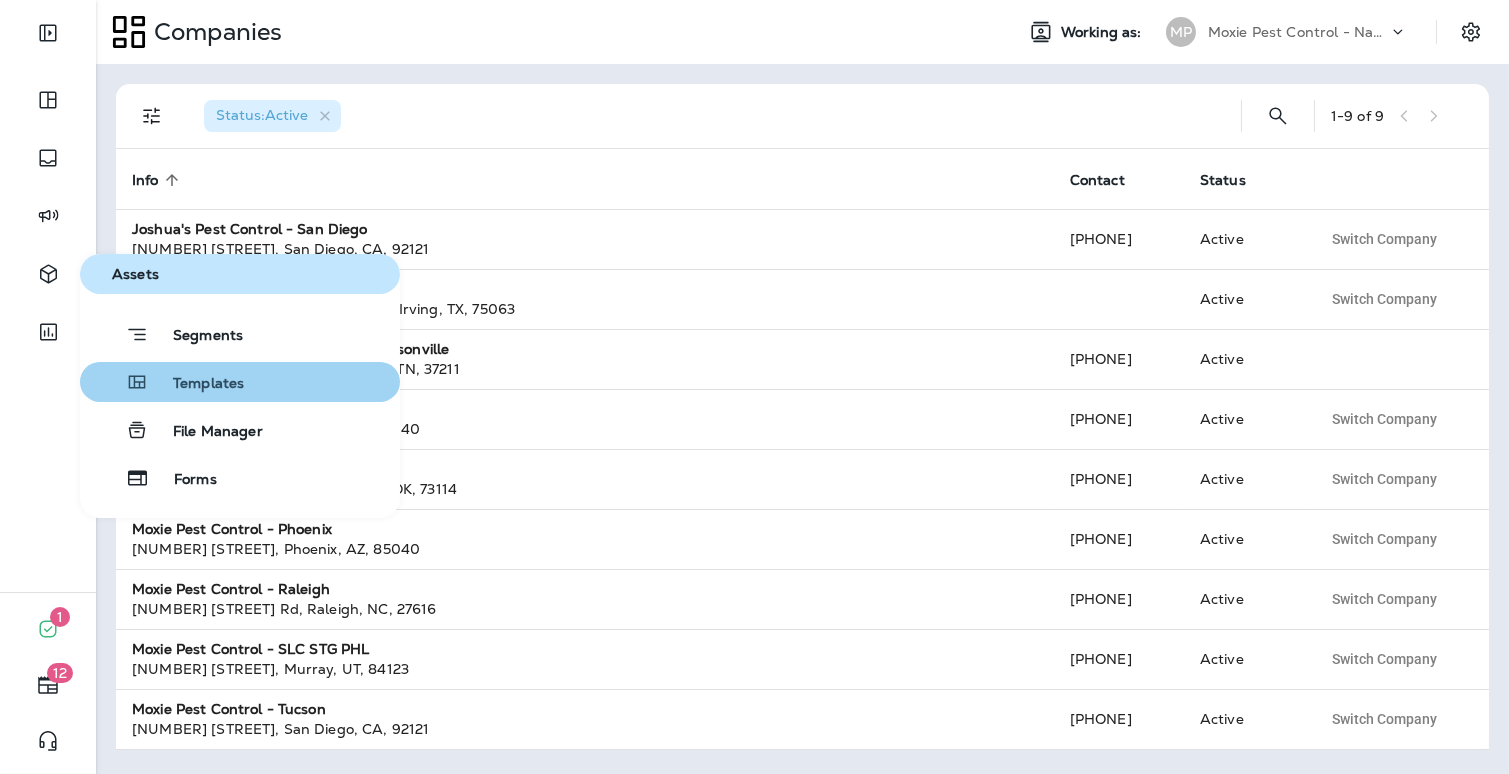 click on "Templates" at bounding box center (196, 384) 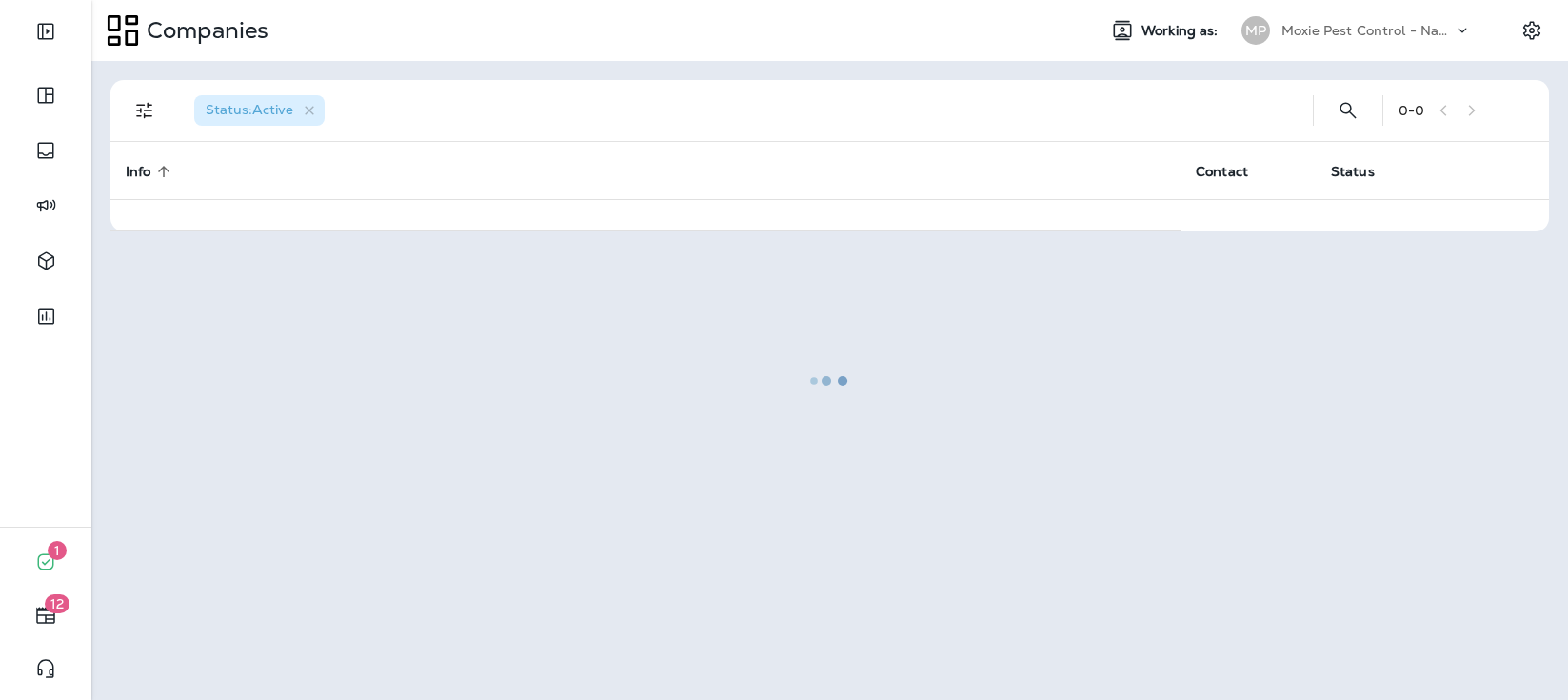 scroll, scrollTop: 0, scrollLeft: 0, axis: both 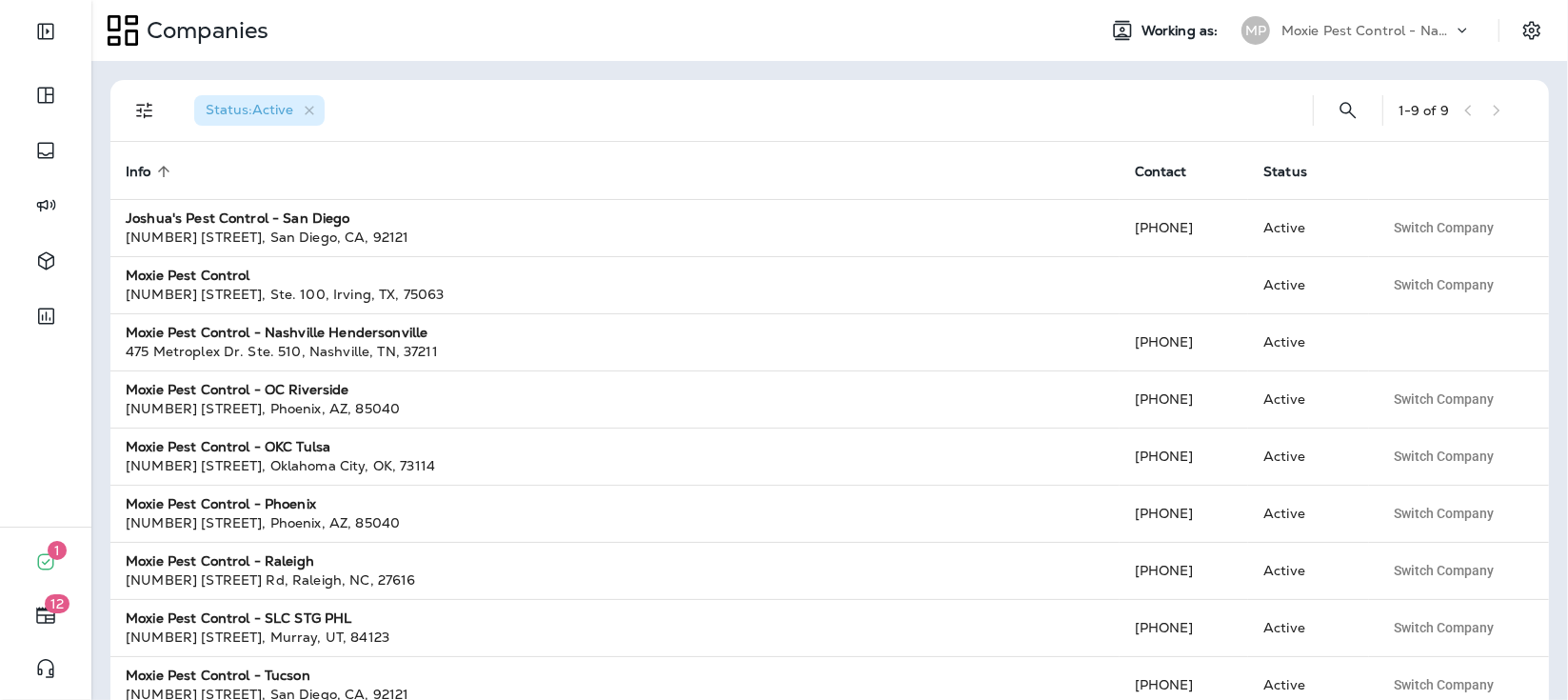 click on "Moxie Pest Control - Nashville Hendersonville" at bounding box center (1367, 30) 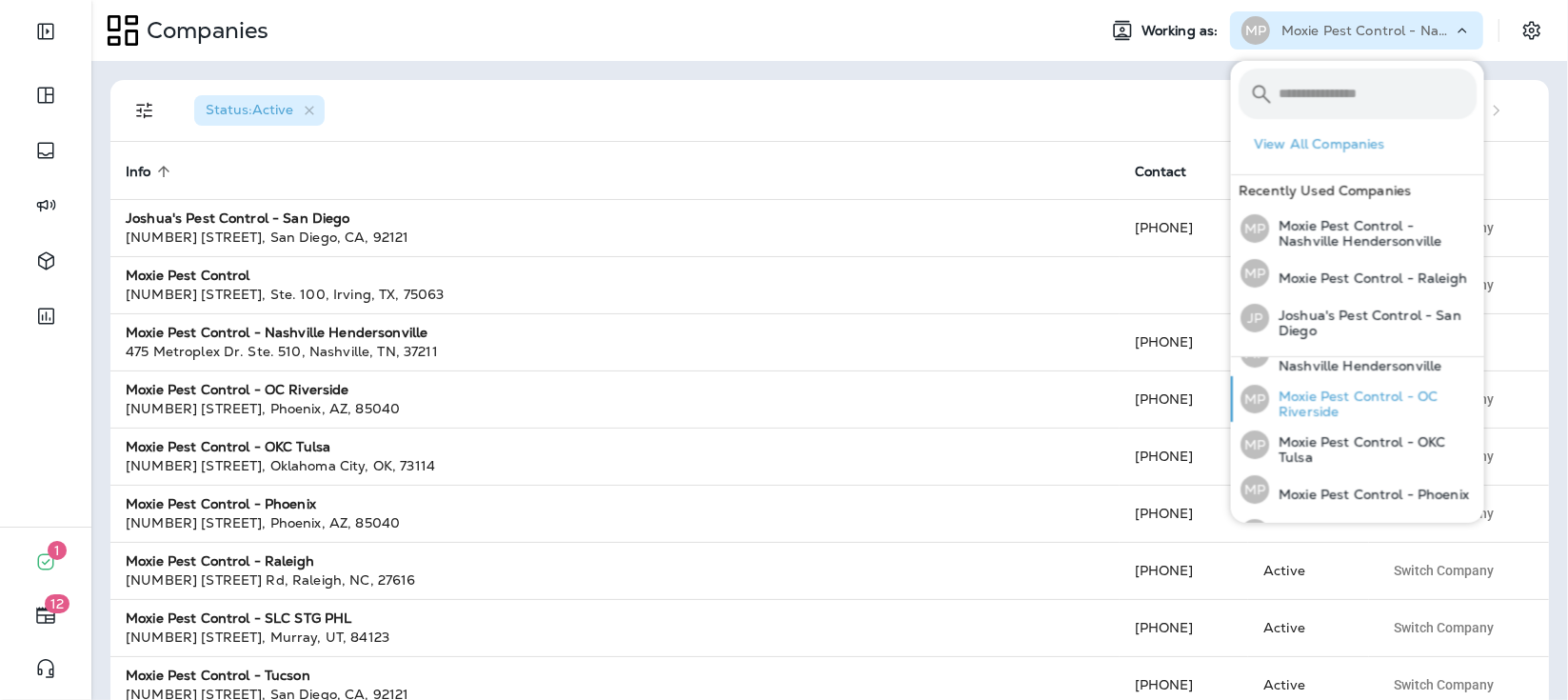 scroll, scrollTop: 132, scrollLeft: 0, axis: vertical 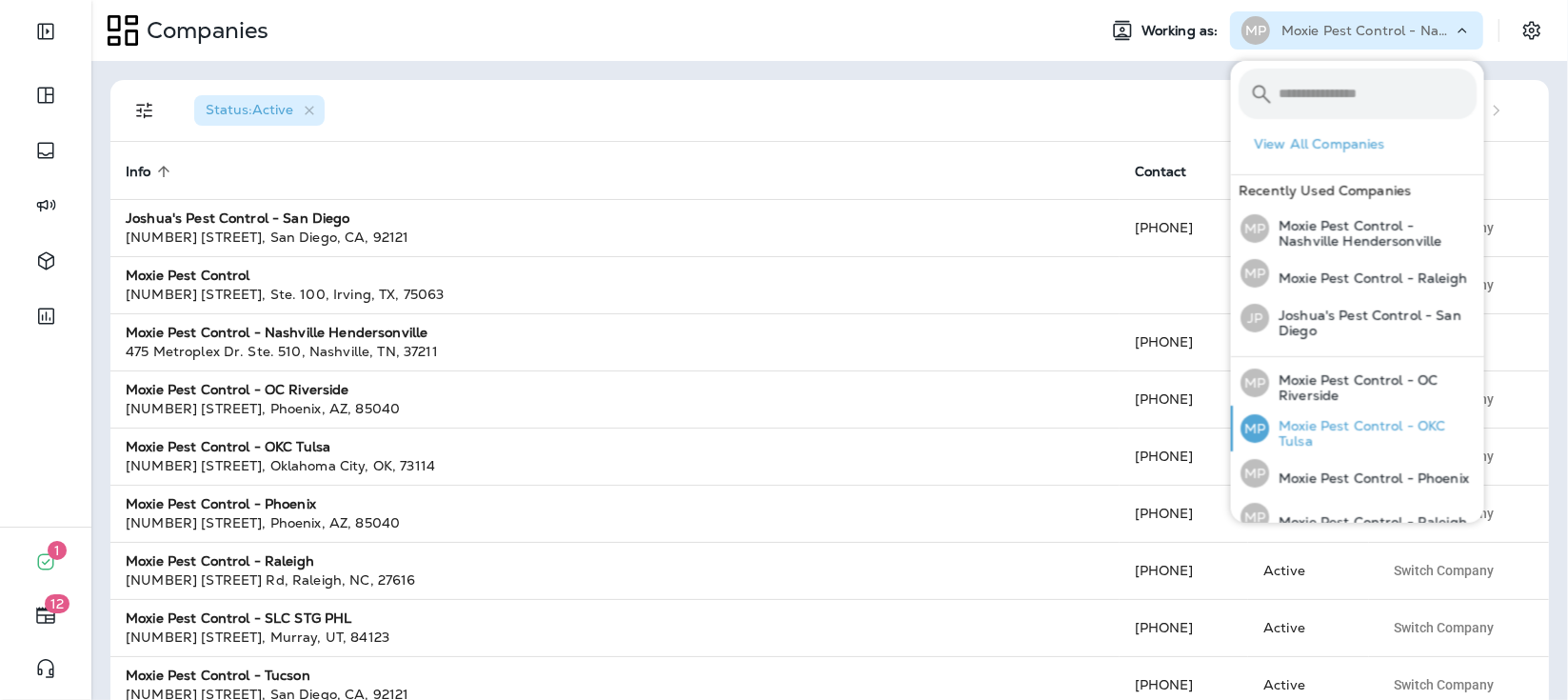 click on "Moxie Pest Control - OKC Tulsa" at bounding box center (1373, 433) 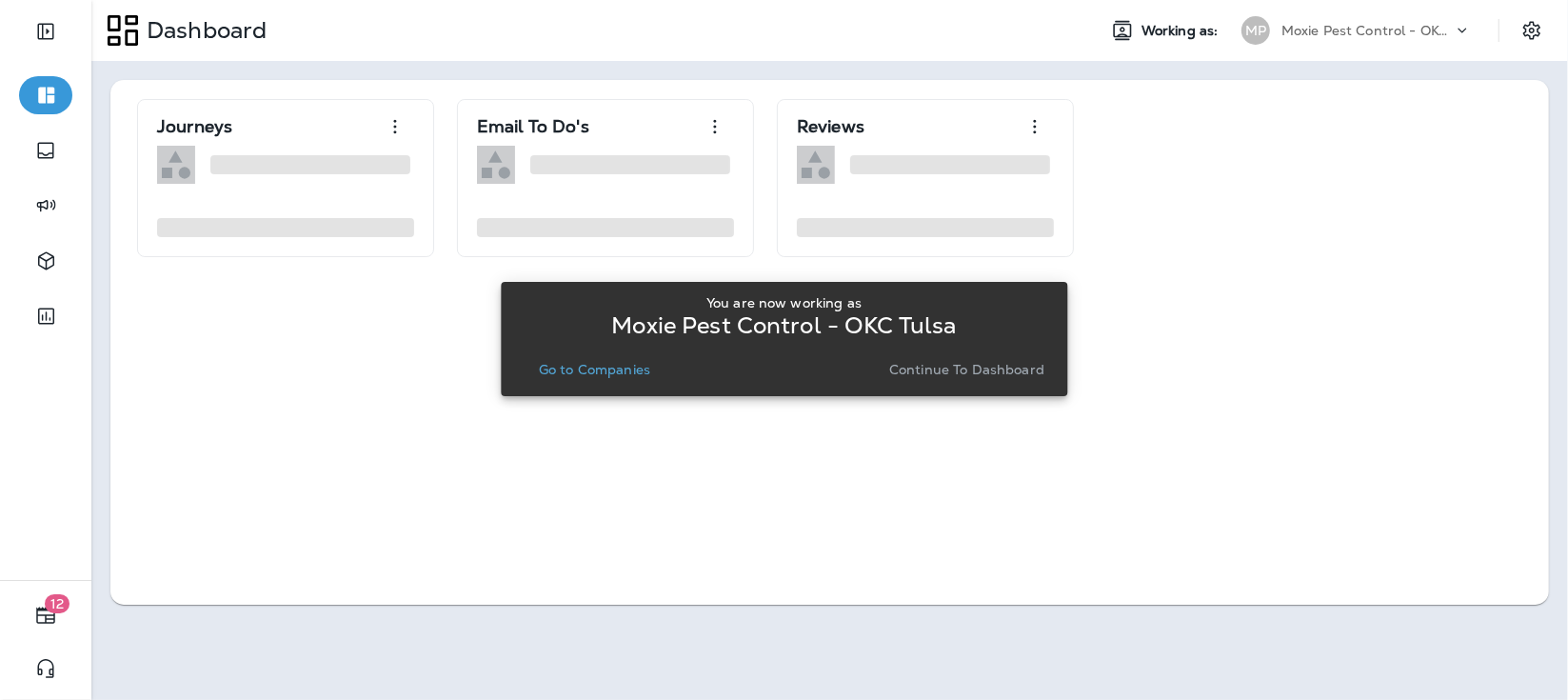 click on "Go to Companies" at bounding box center (594, 370) 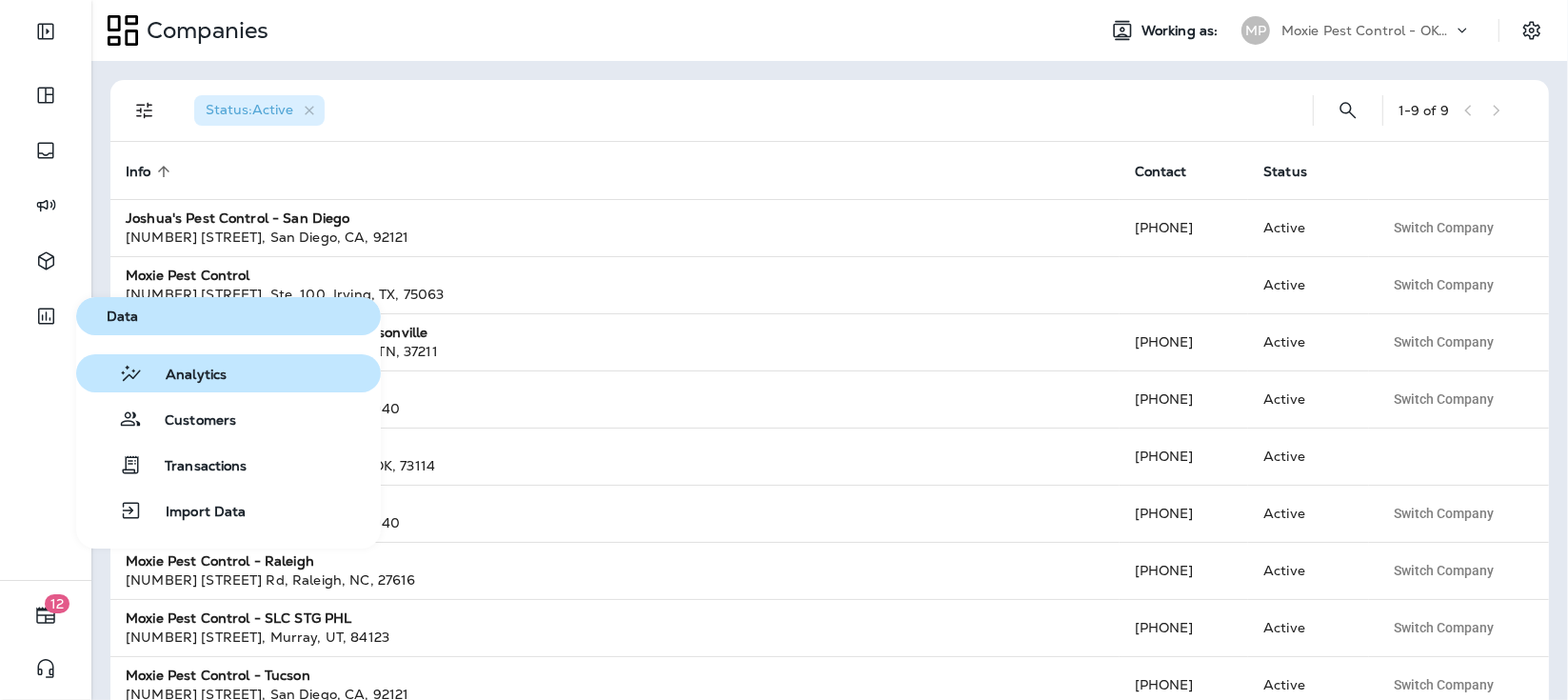 click on "Analytics" at bounding box center [185, 375] 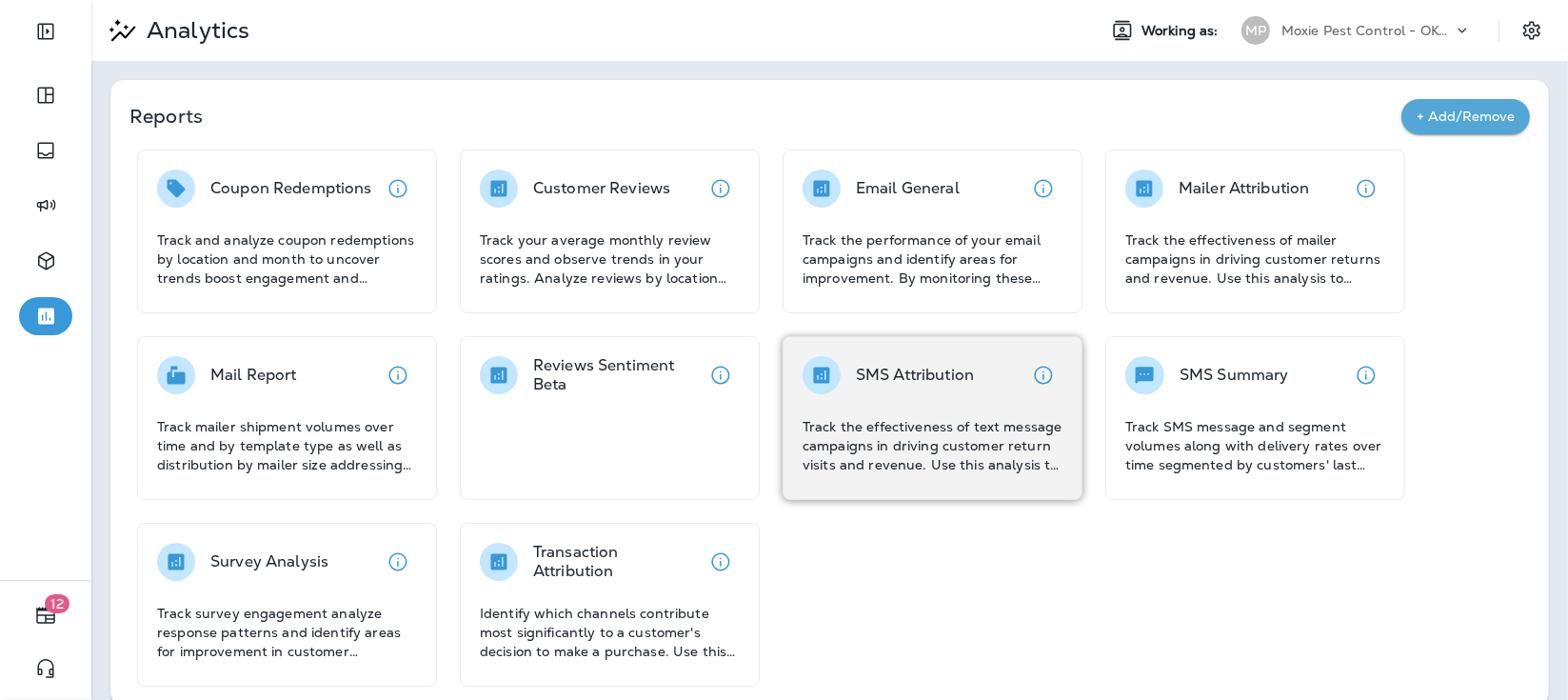 click on "Track the effectiveness of text message campaigns in driving customer return visits and revenue. Use this analysis to allocate resources effectively and optimize your text message marketing for better ROI." at bounding box center [932, 446] 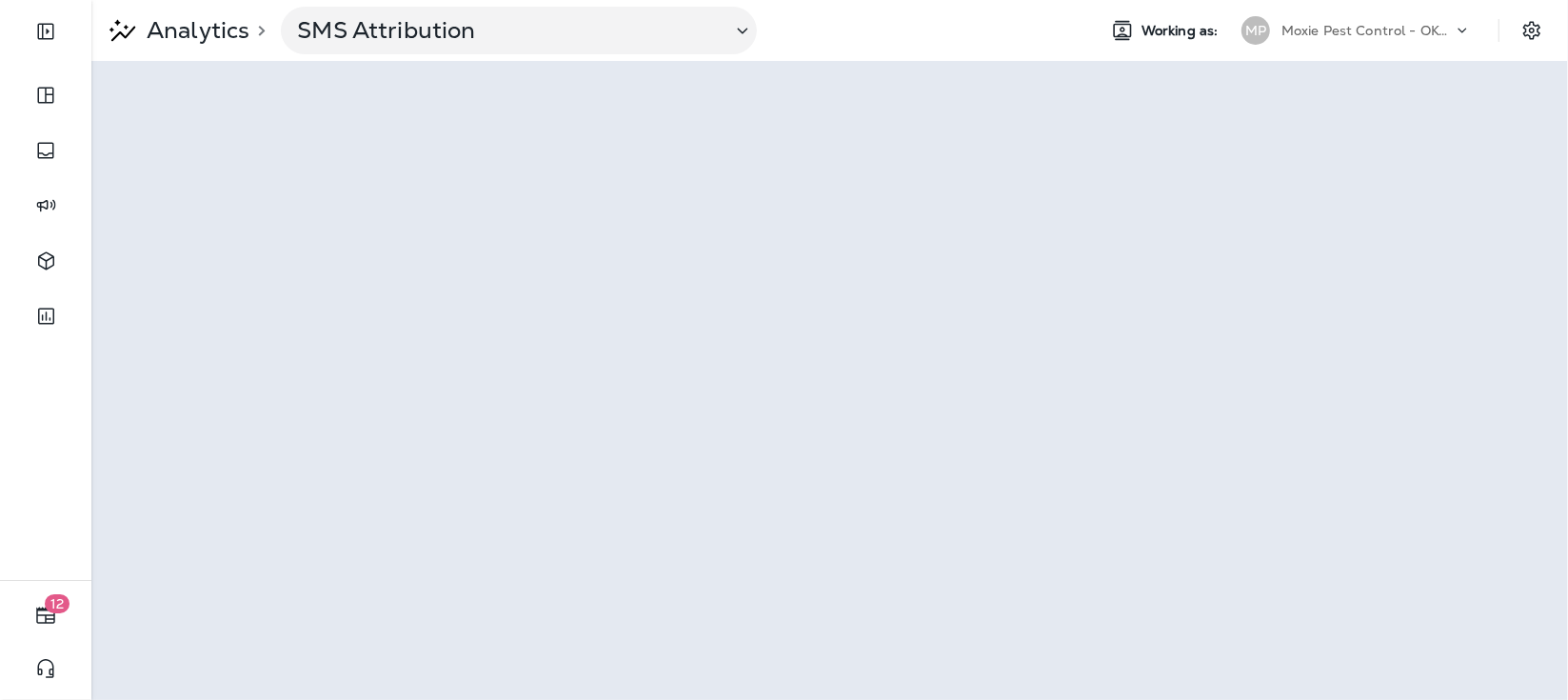 click on "Analytics" at bounding box center [194, 30] 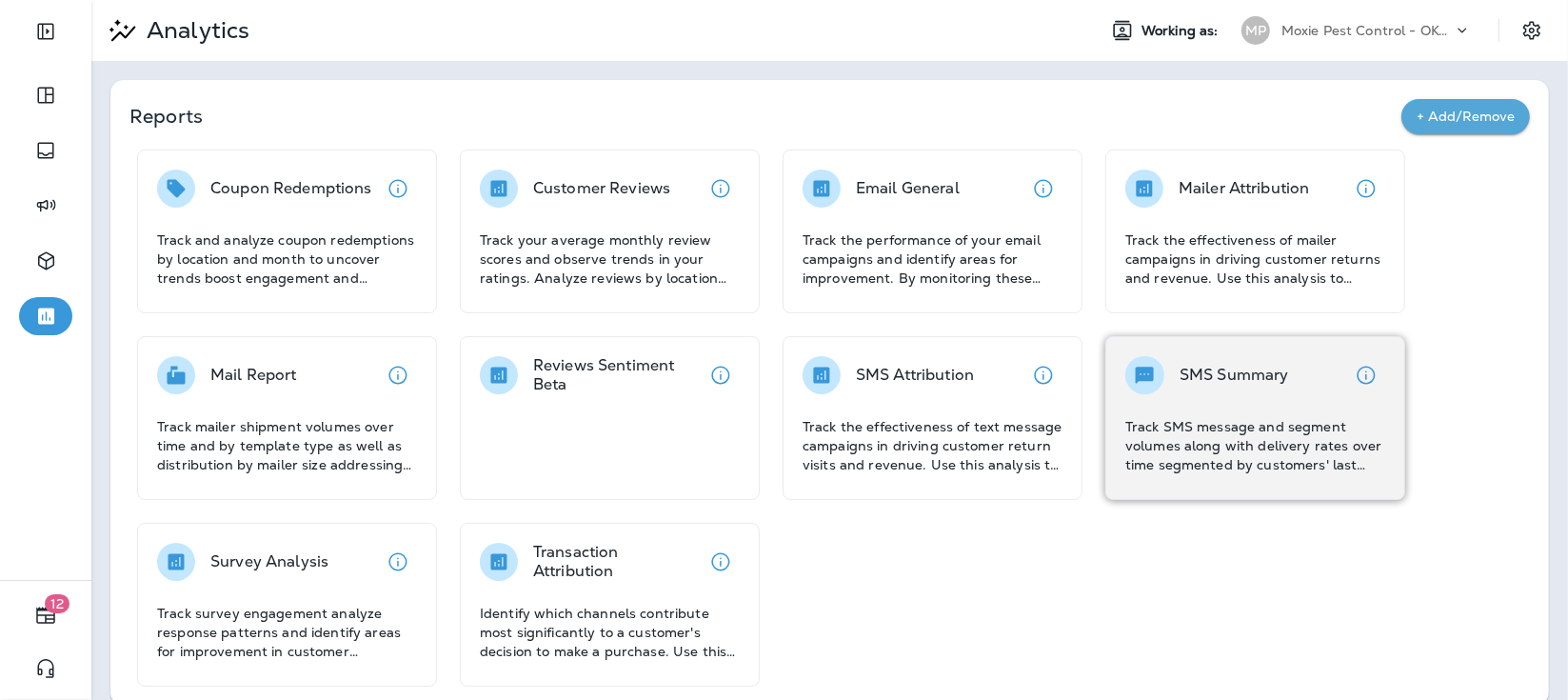 click on "[PERSON]'s SMS Summary Track SMS message and segment volumes  along with delivery rates over time  segmented by customers' last location and last market. Use this analysis to address key business questions about SMS message distribution  effectiveness  and delivery issues." at bounding box center [1255, 415] 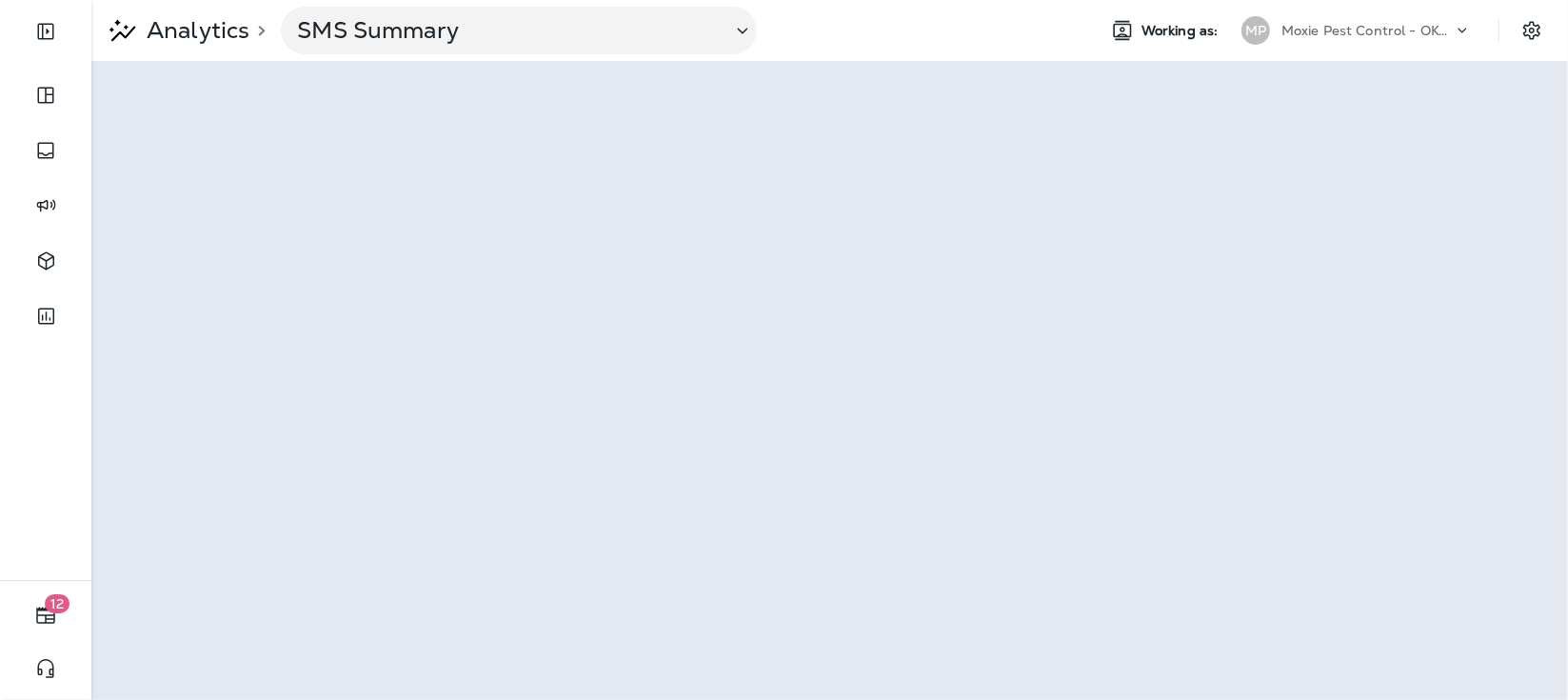 click on "Analytics" at bounding box center [194, 30] 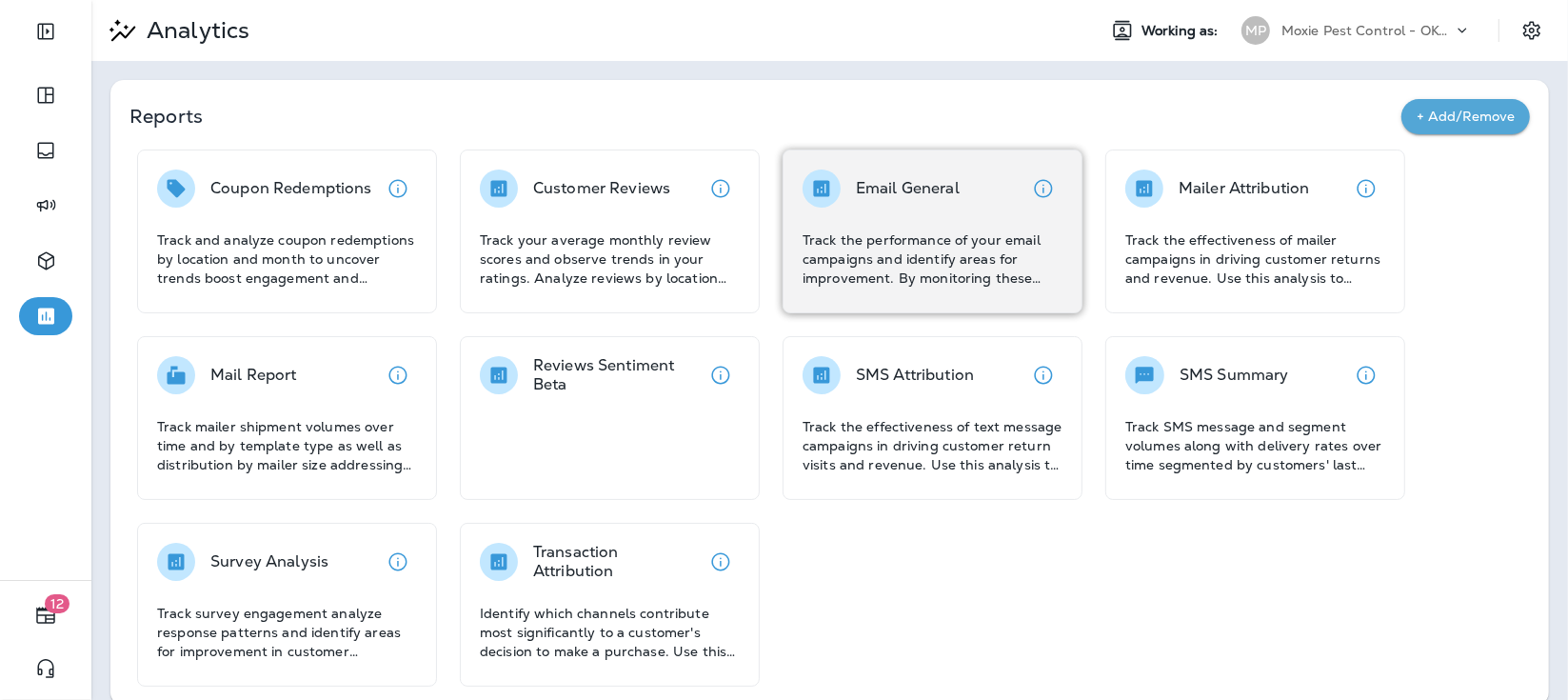 click on "Track the performance of your email campaigns and identify areas for improvement. By monitoring these metrics, you can optimize your email campaigns to improve engagement and drive conversions." at bounding box center [932, 259] 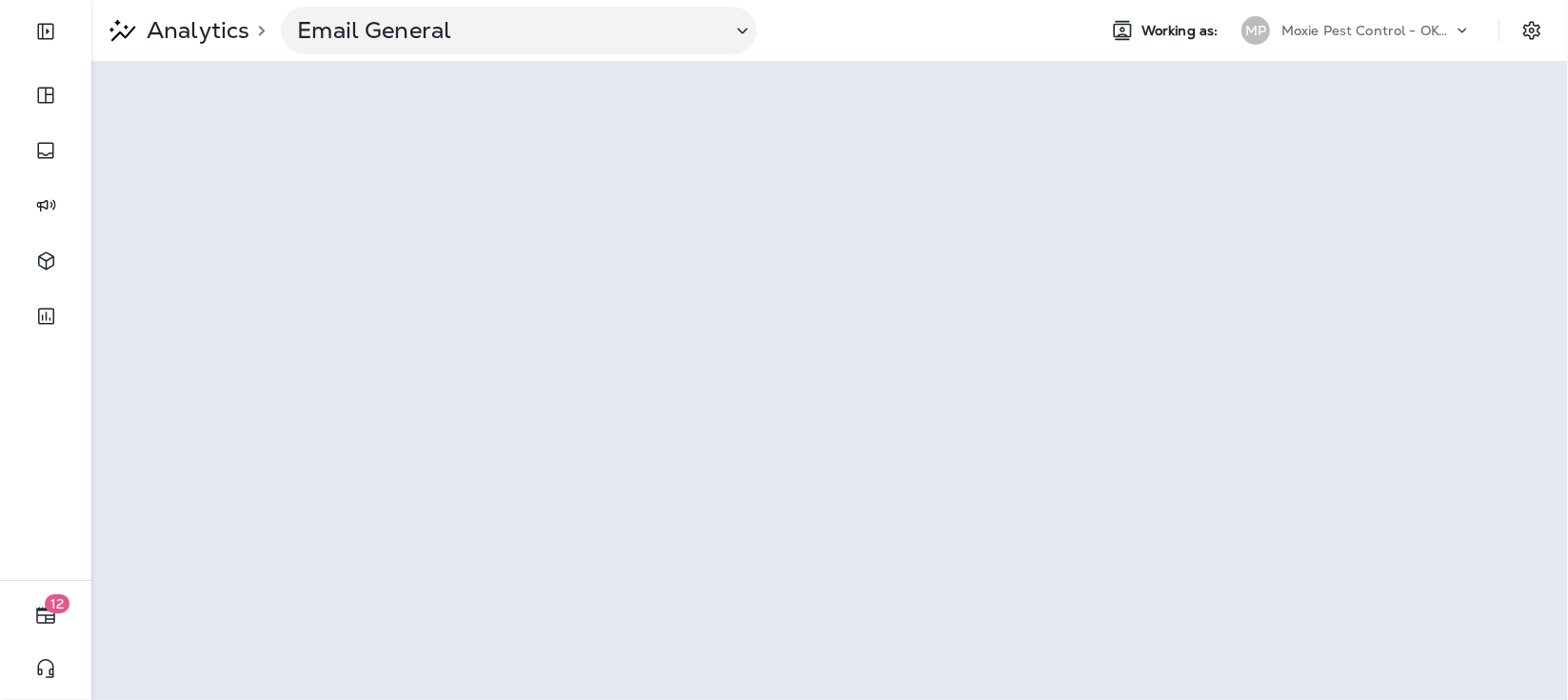 click on "Moxie Pest Control - OKC Tulsa" at bounding box center [1367, 30] 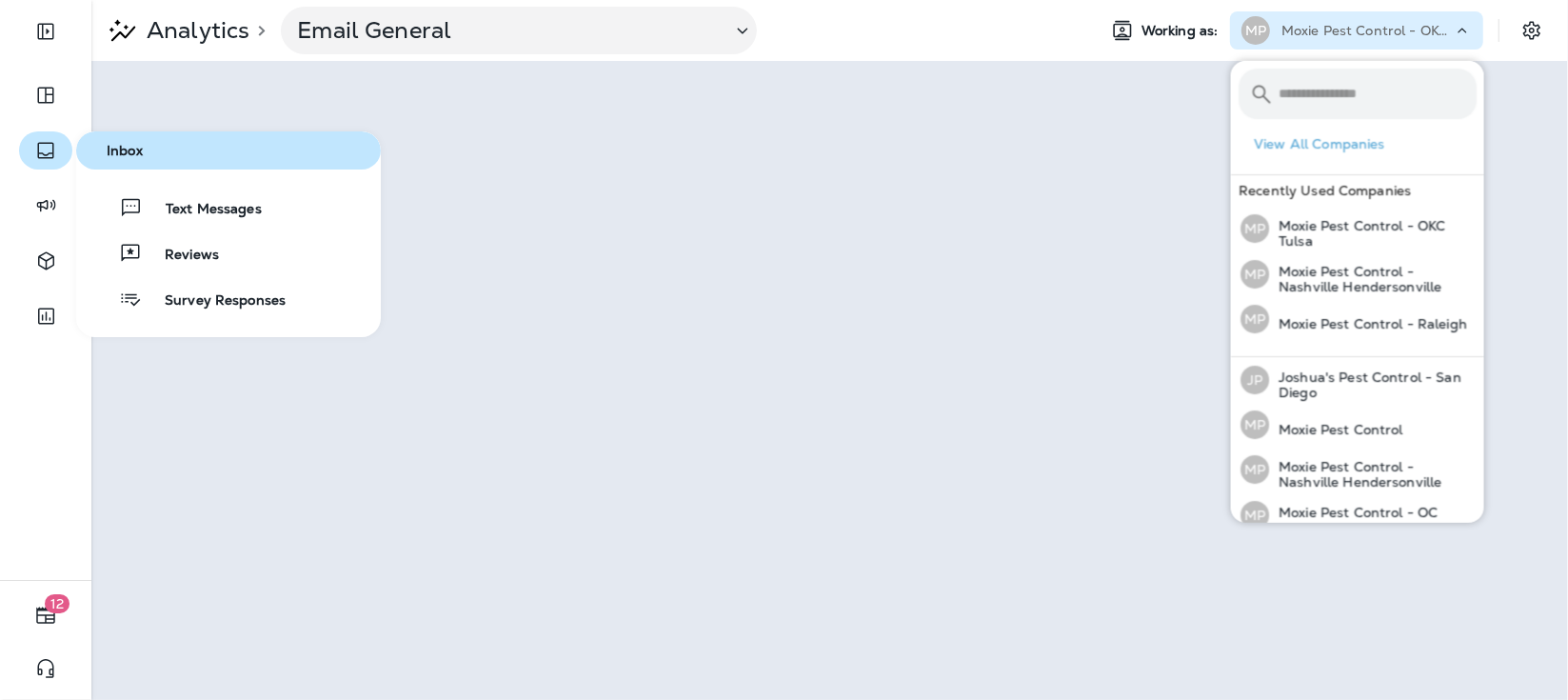 click 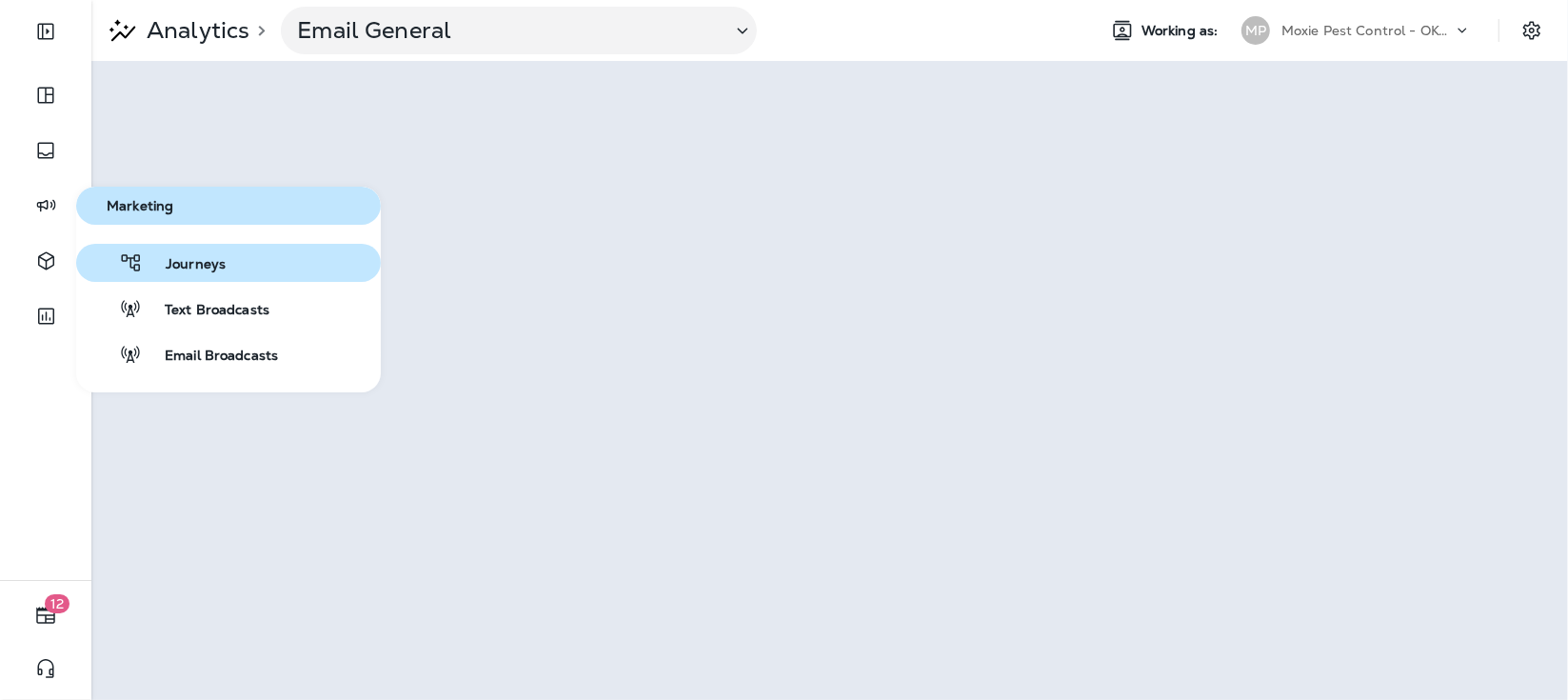 click on "Journeys" at bounding box center [228, 263] 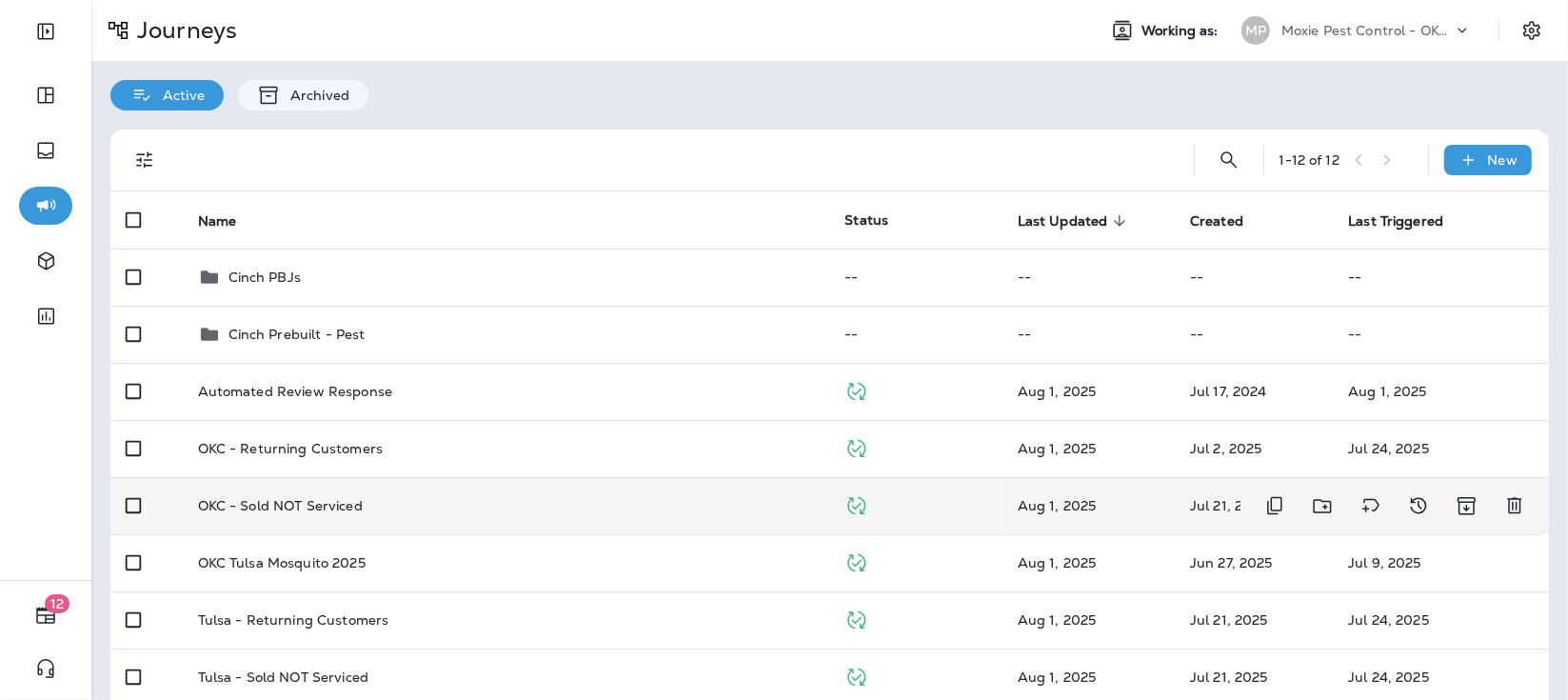 click on "OKC - Sold NOT Serviced" at bounding box center (280, 506) 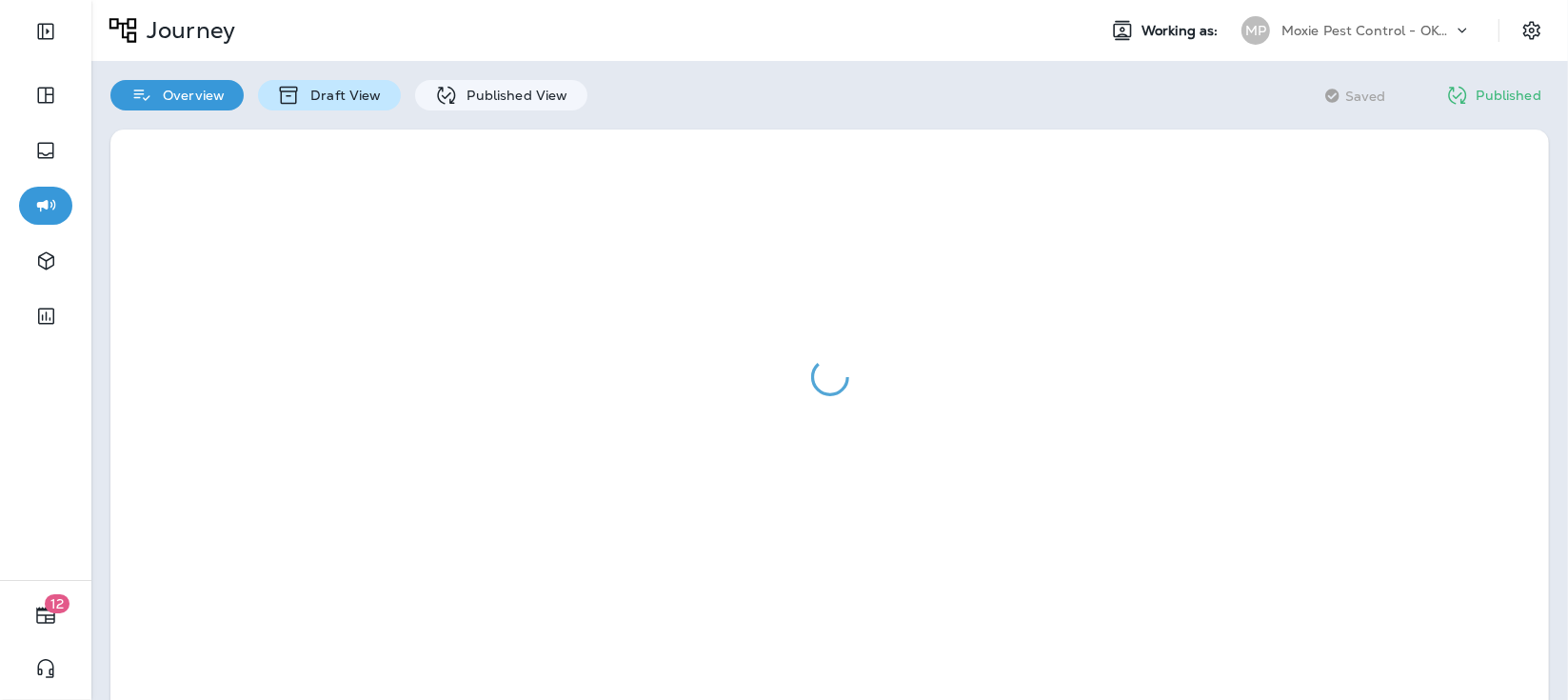 click on "Draft View" at bounding box center (341, 95) 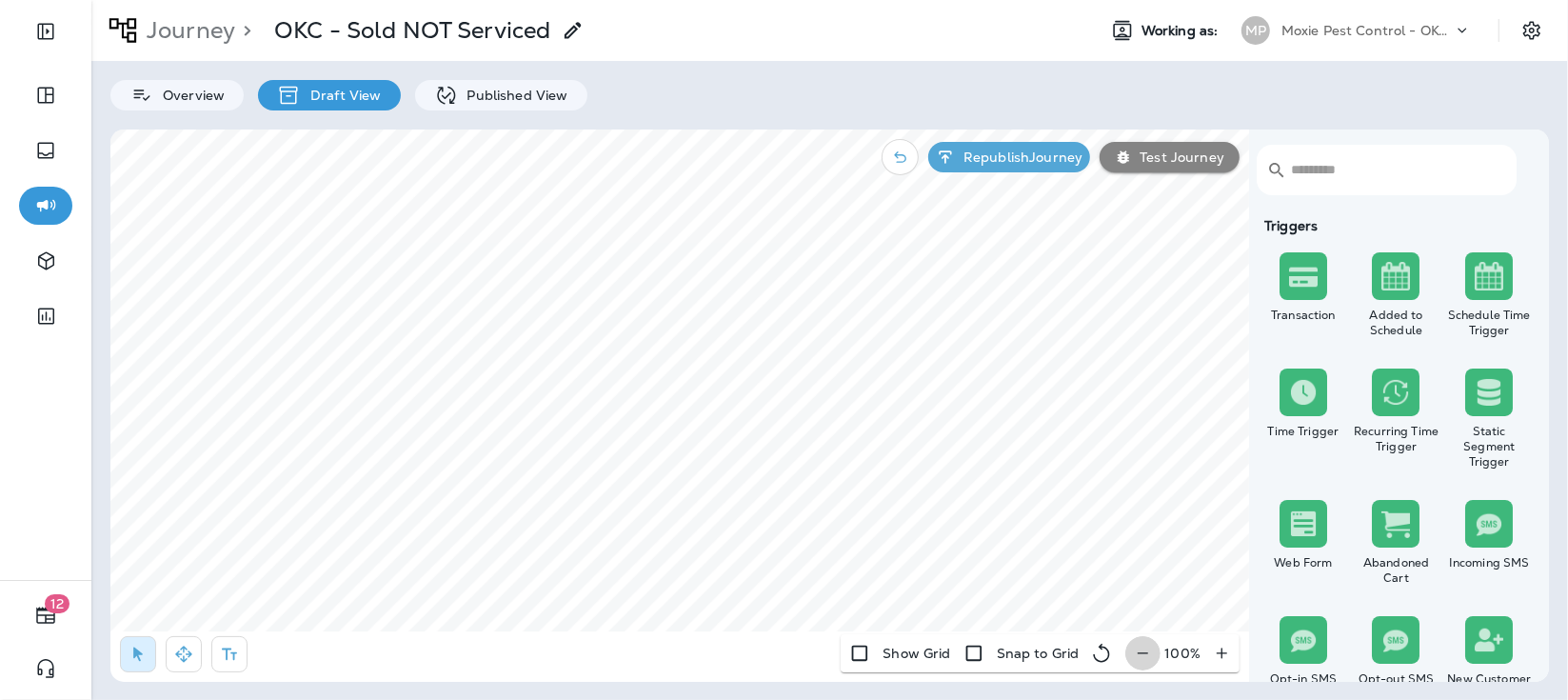click 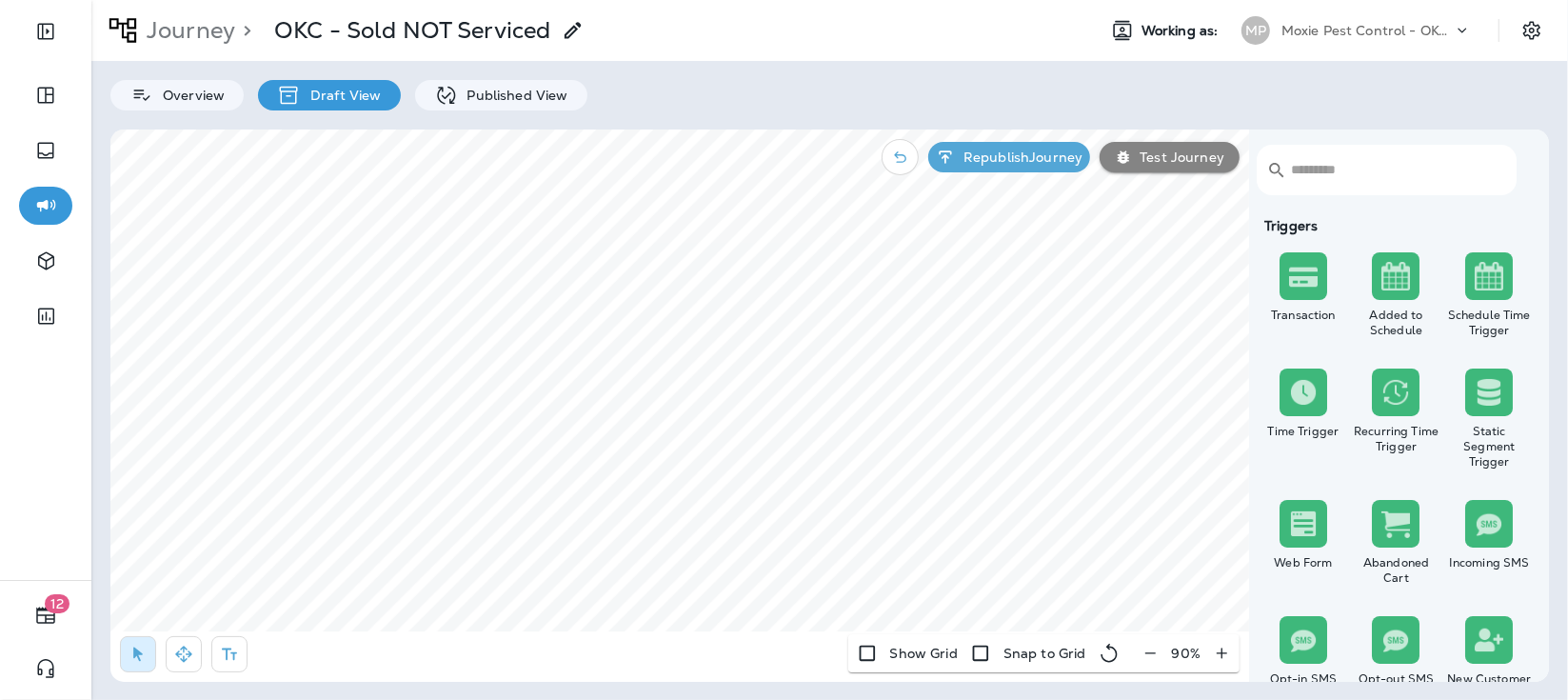 click 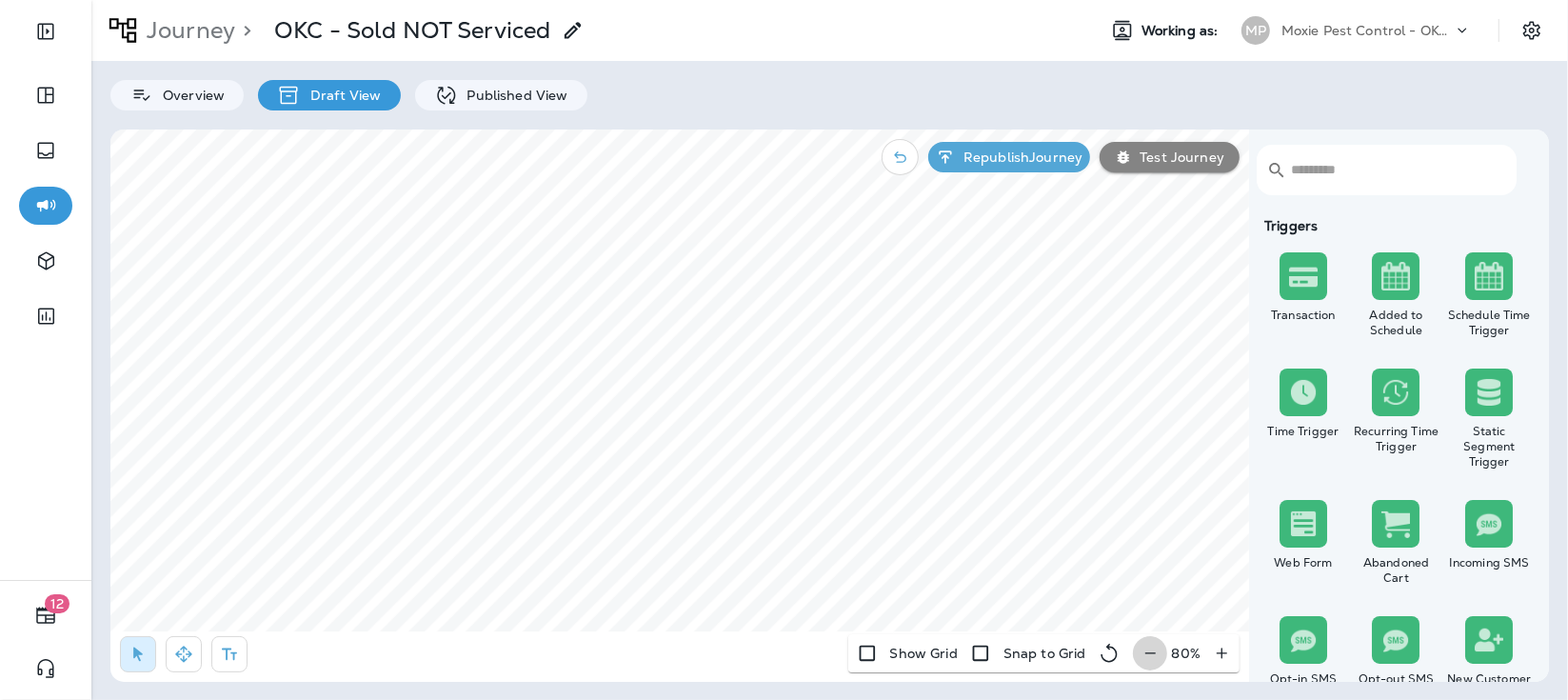 click 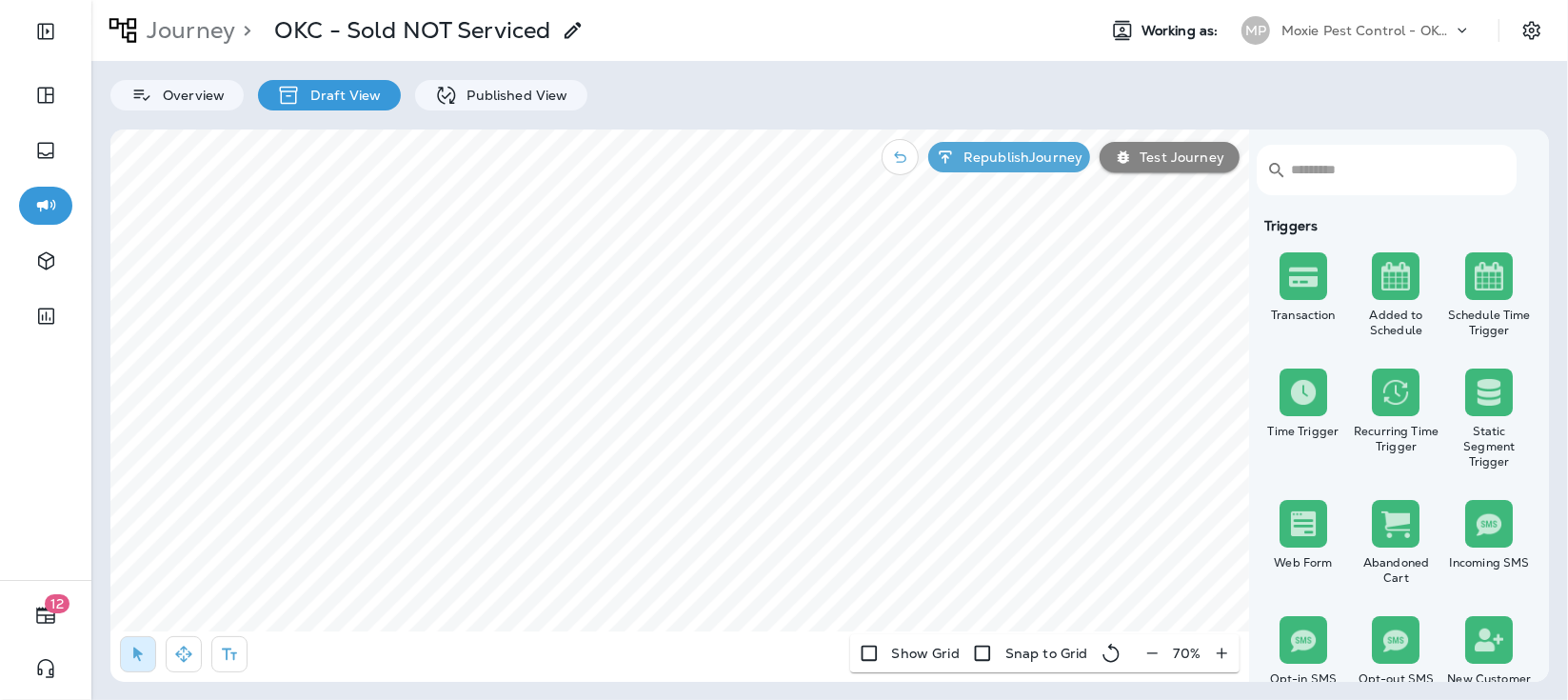 click 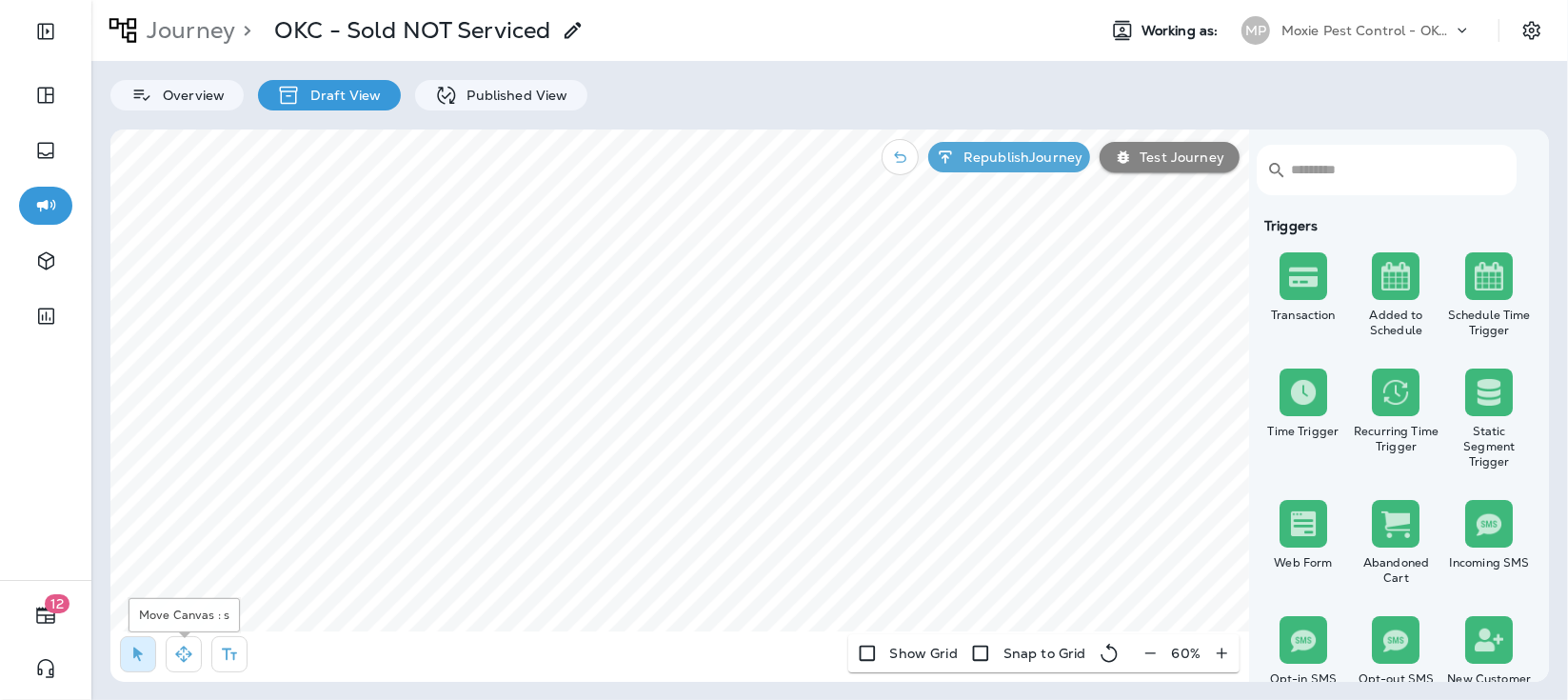 click 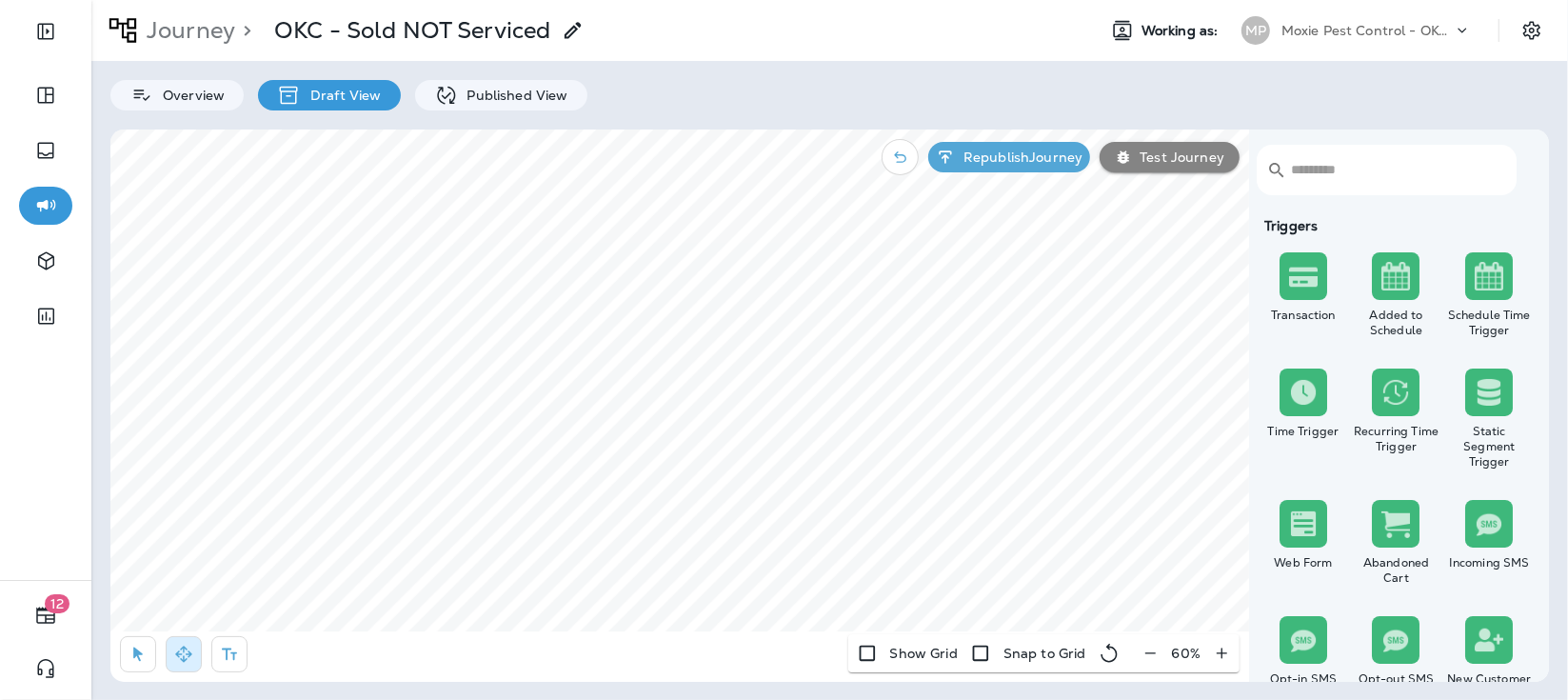 select on "*****" 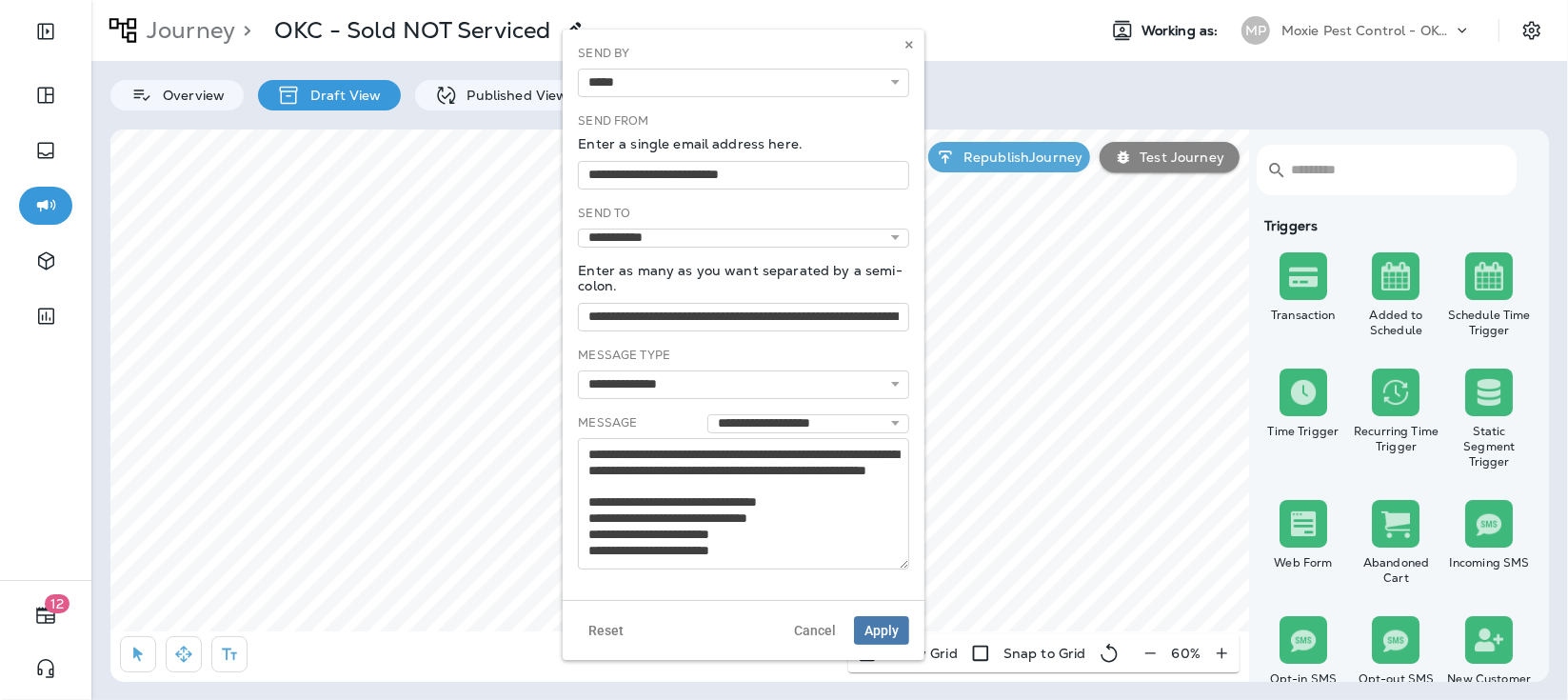 drag, startPoint x: 906, startPoint y: 478, endPoint x: 916, endPoint y: 564, distance: 86.57944 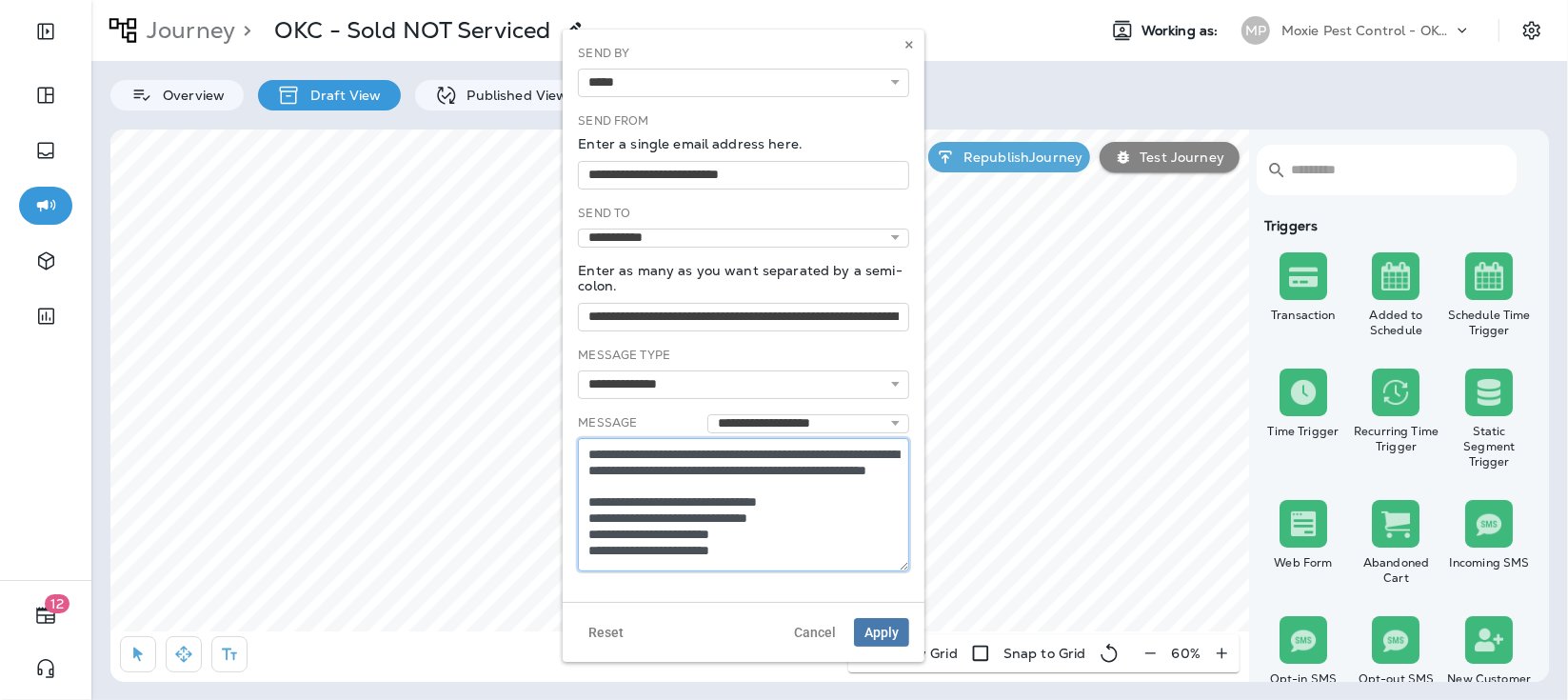 drag, startPoint x: 717, startPoint y: 482, endPoint x: 609, endPoint y: 448, distance: 113.225439 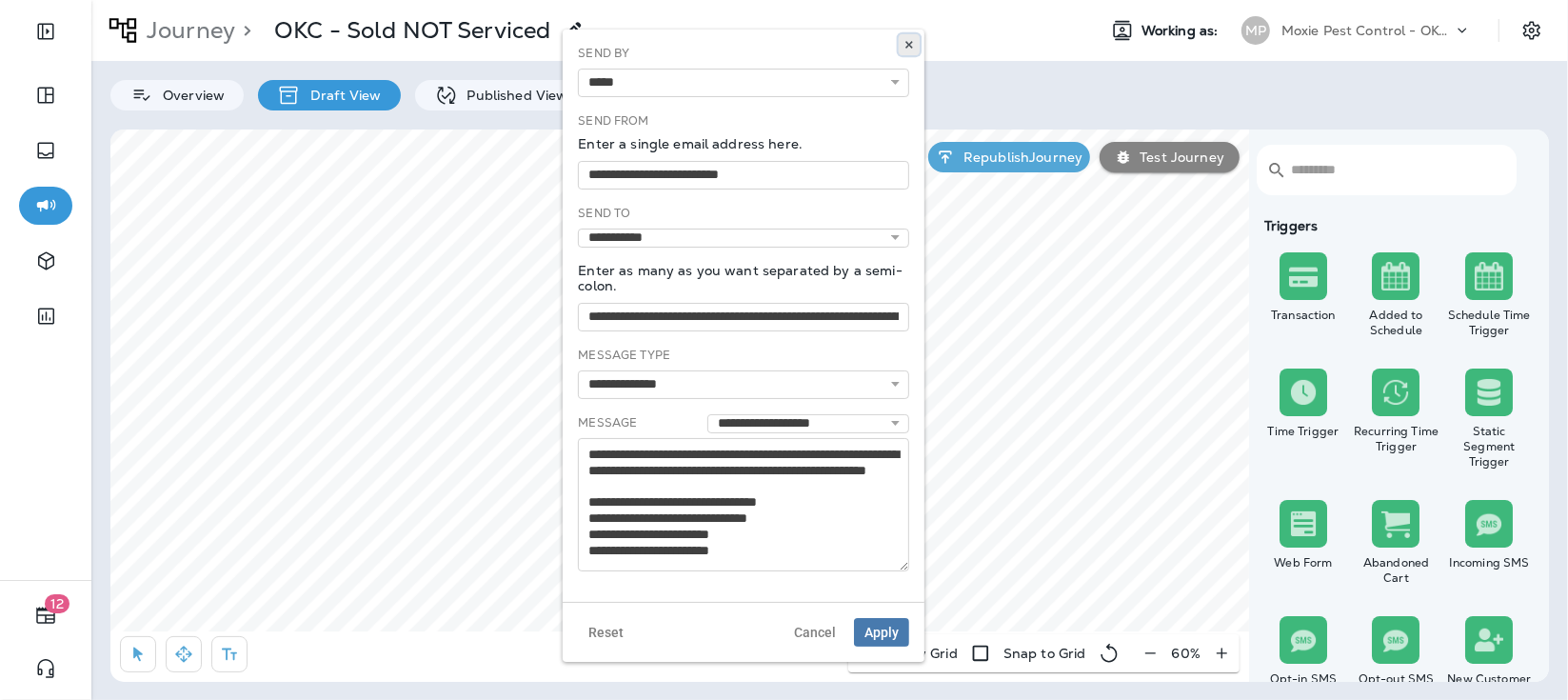 click 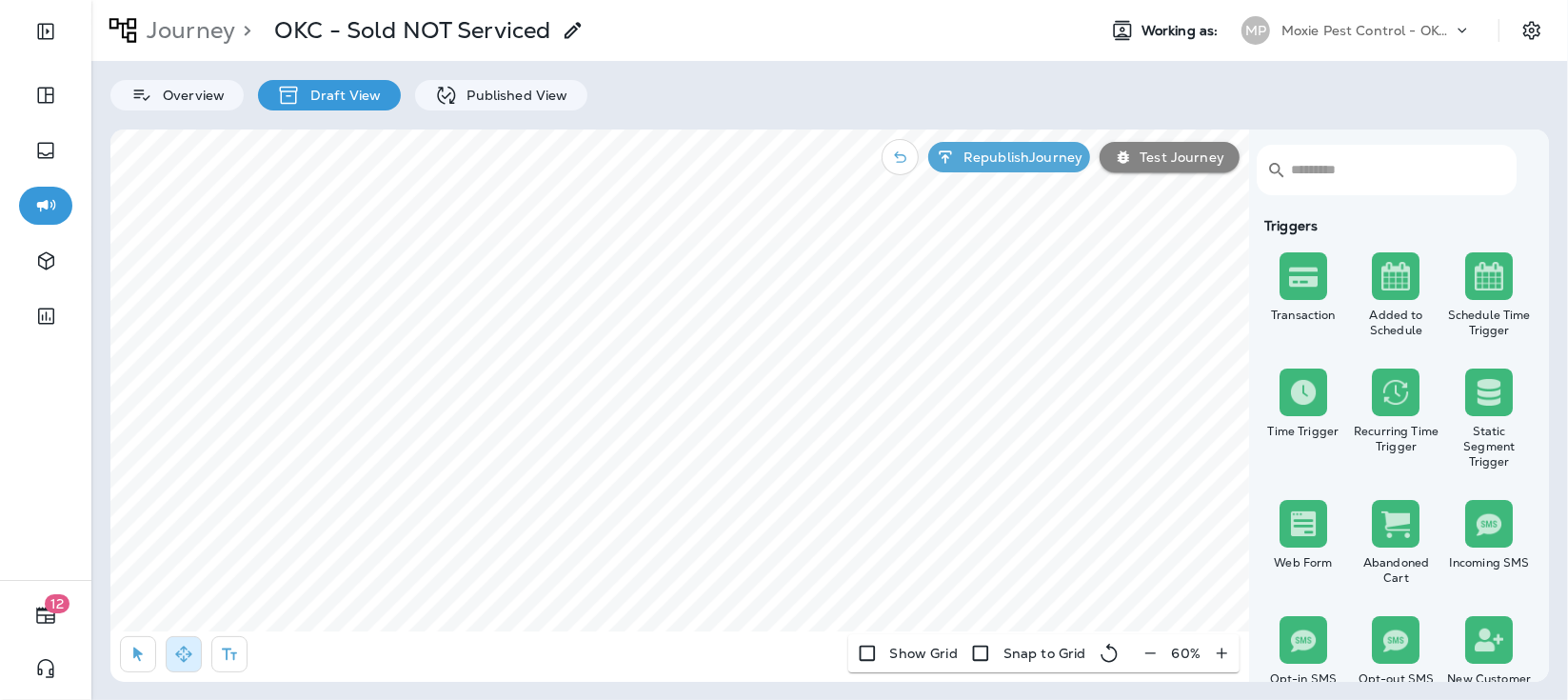 click 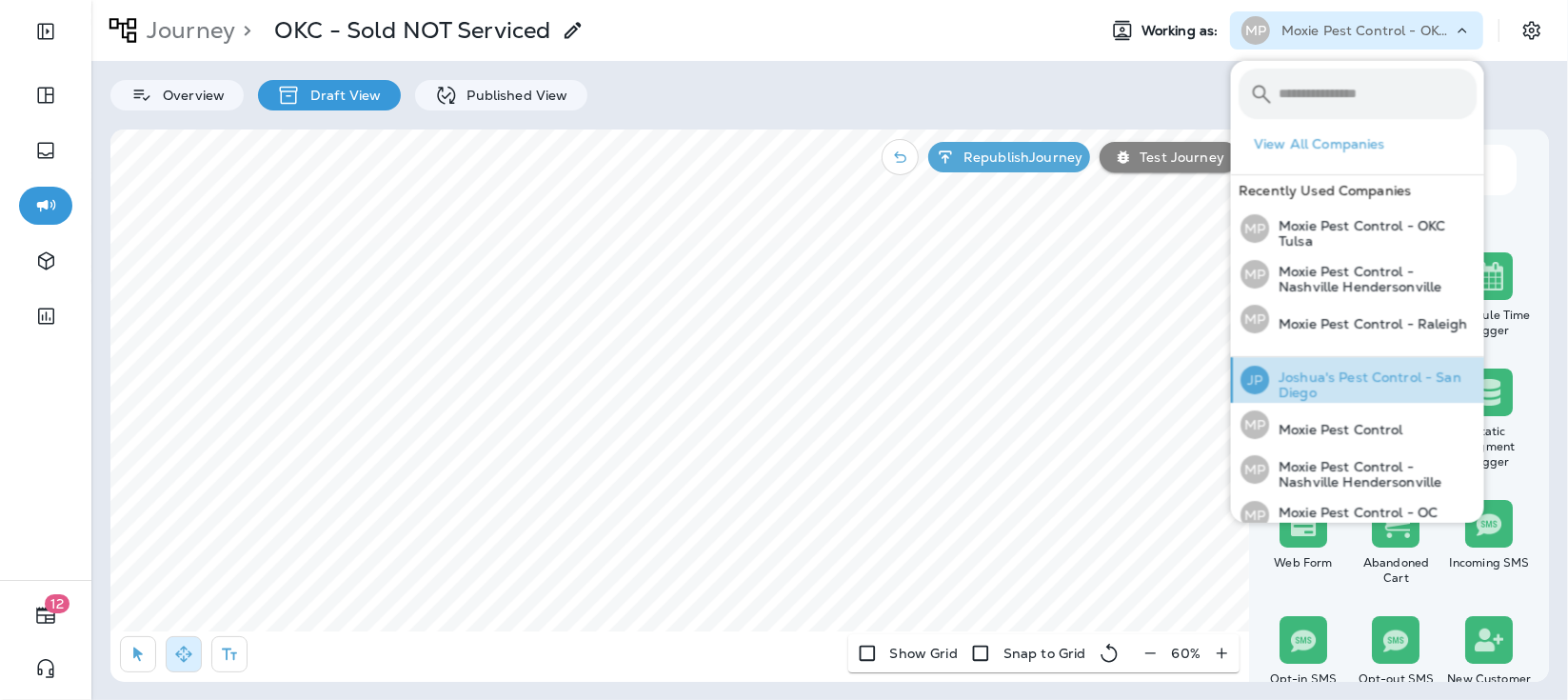 click on "Joshua's Pest Control - San Diego" at bounding box center [1373, 385] 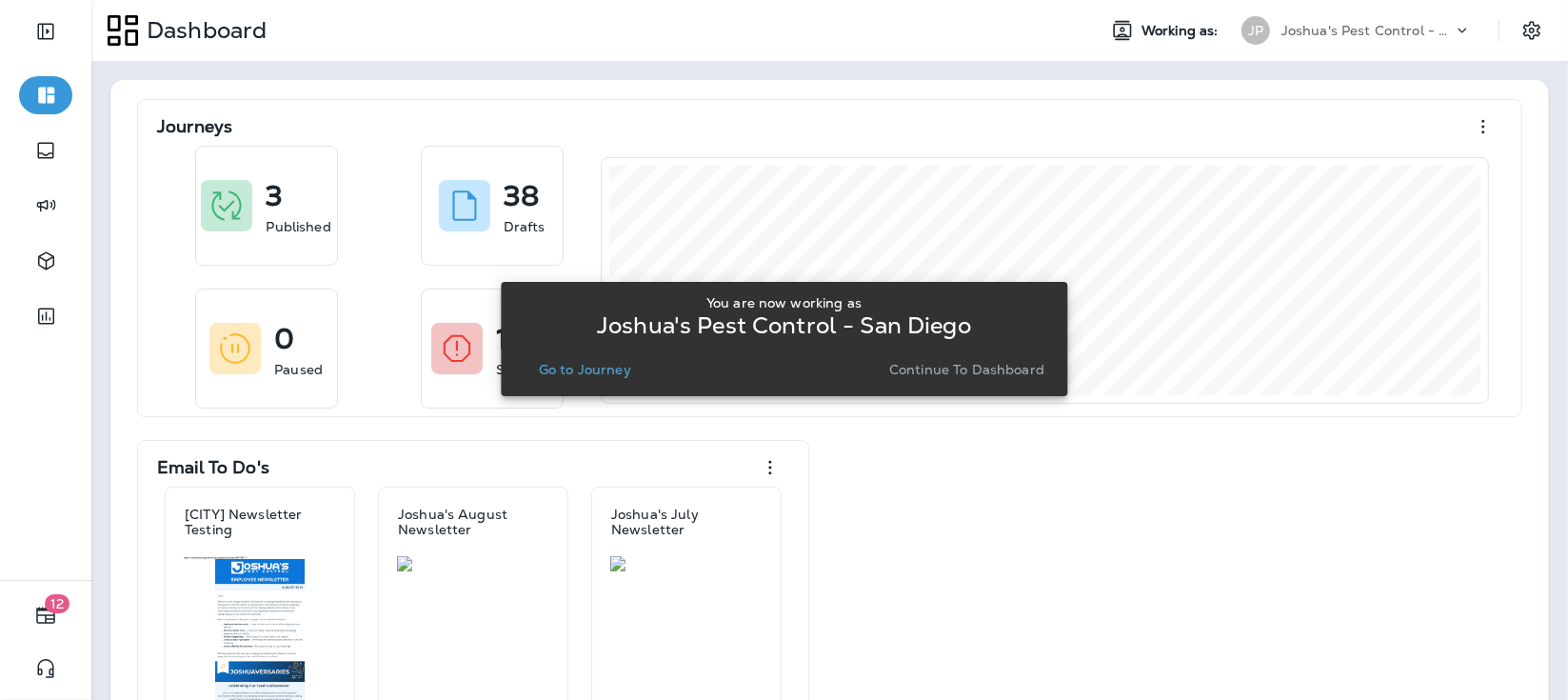 click on "Go to Journey" at bounding box center [585, 370] 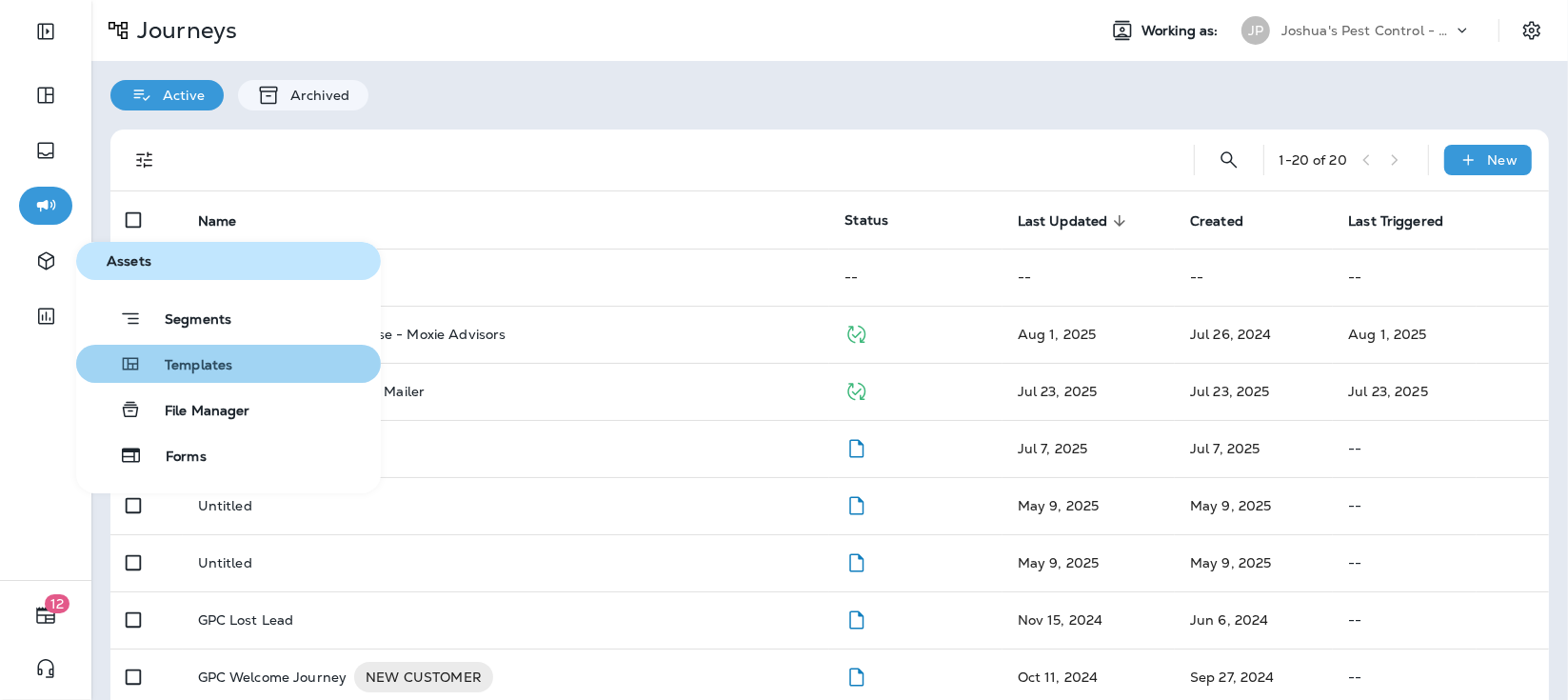 click on "Templates" at bounding box center [187, 366] 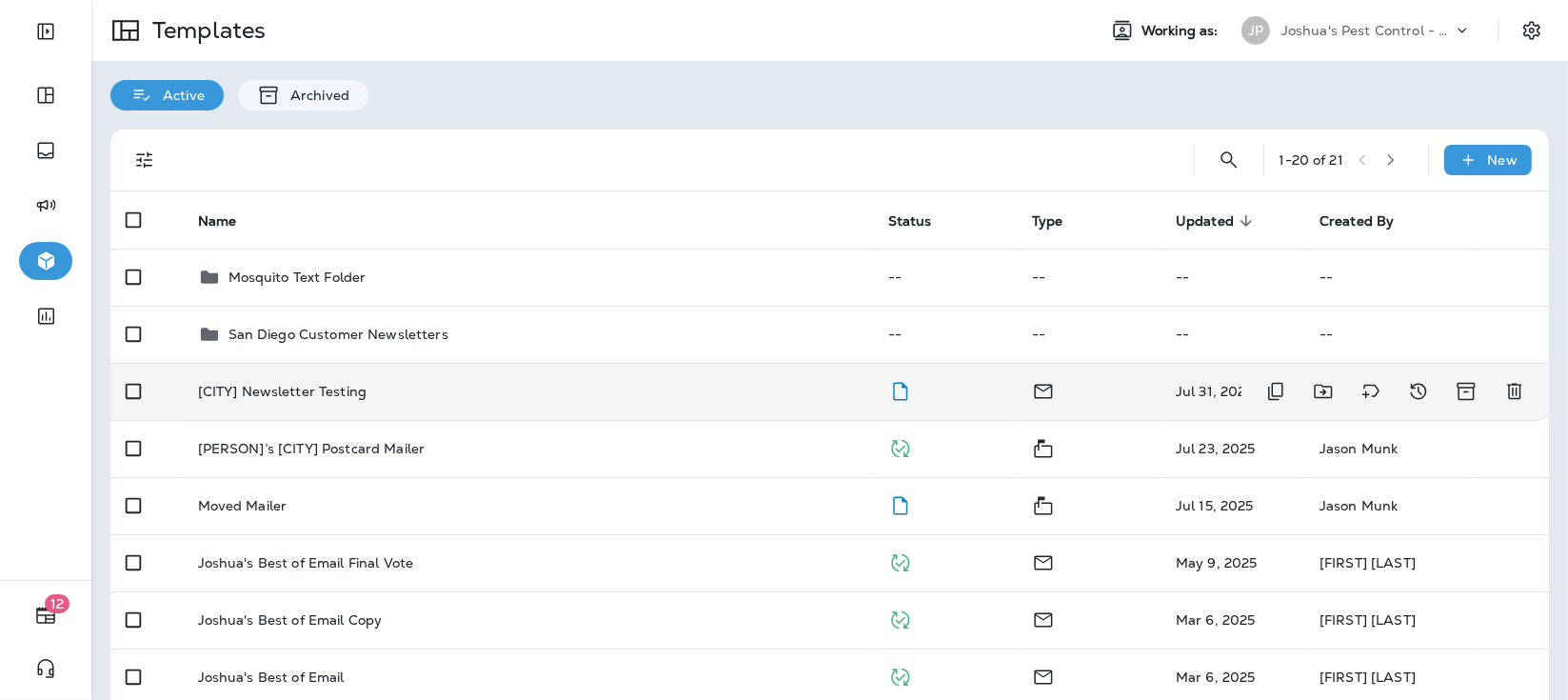 click on "[CITY] Newsletter Testing" at bounding box center [527, 391] 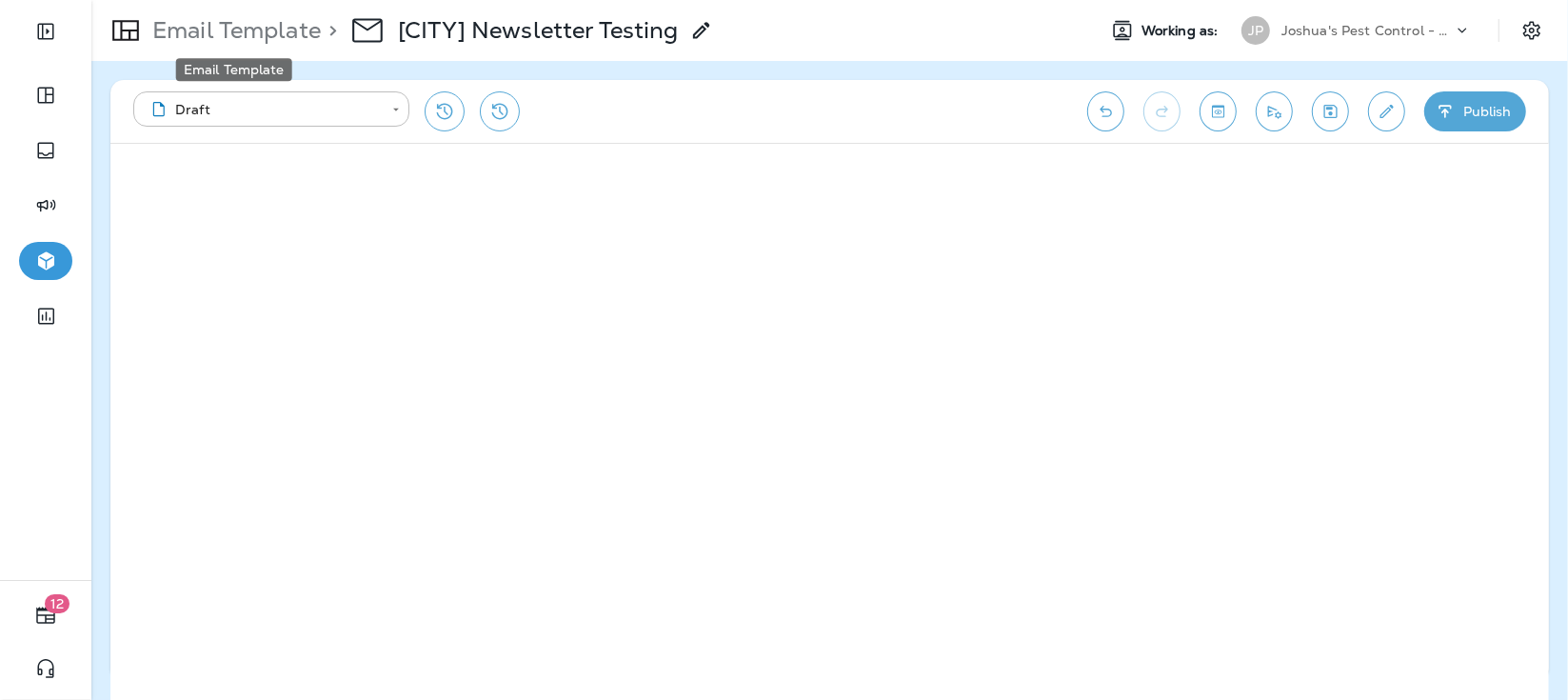 click on "Email Template" at bounding box center [232, 30] 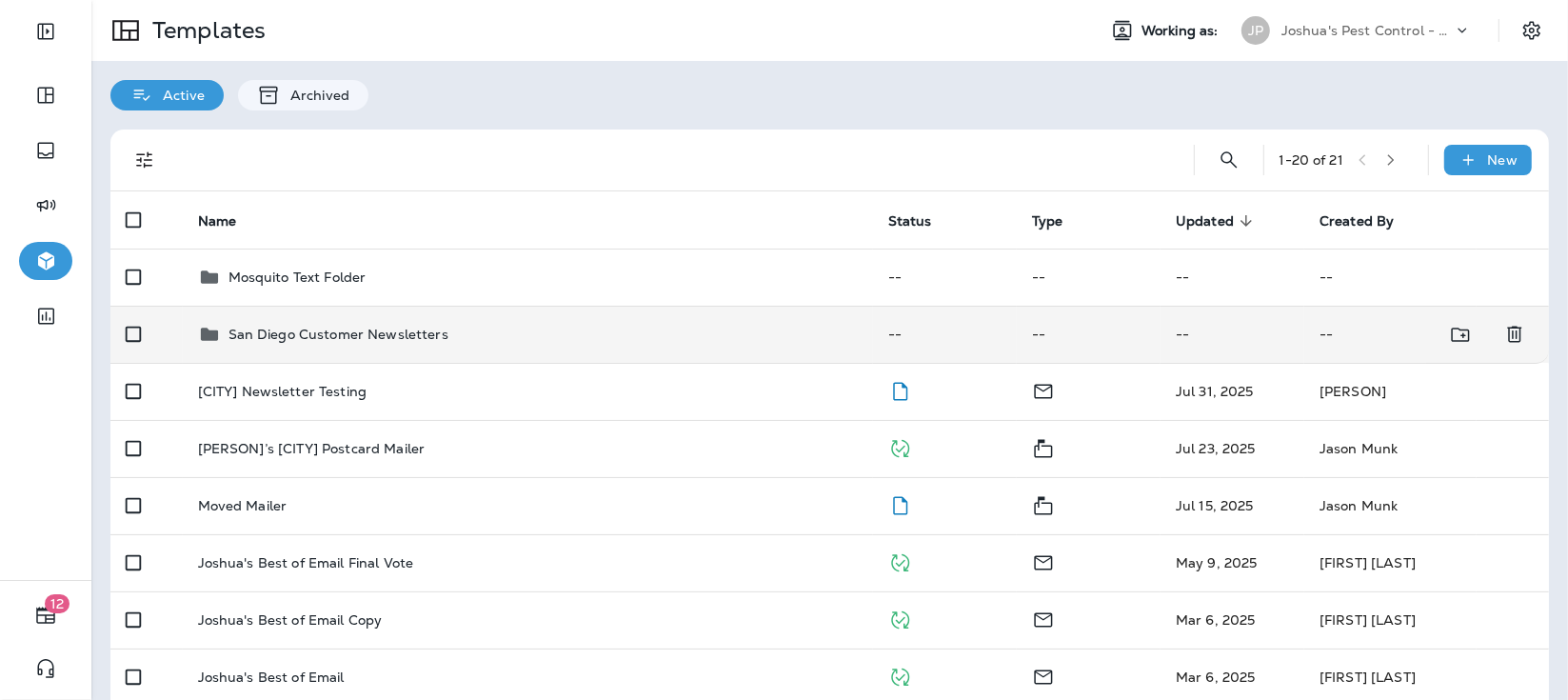 click on "San Diego Customer Newsletters" at bounding box center (527, 334) 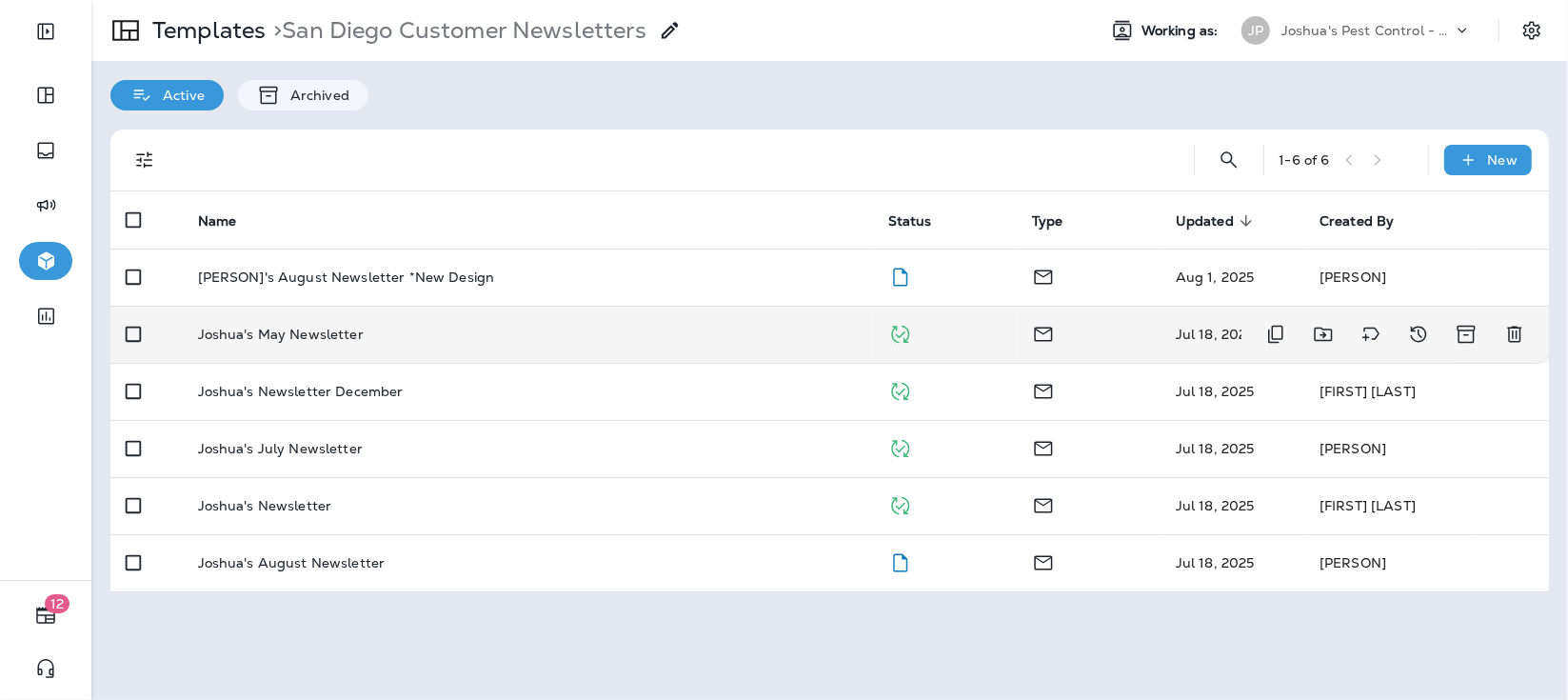 click on "Joshua's May Newsletter" at bounding box center [527, 334] 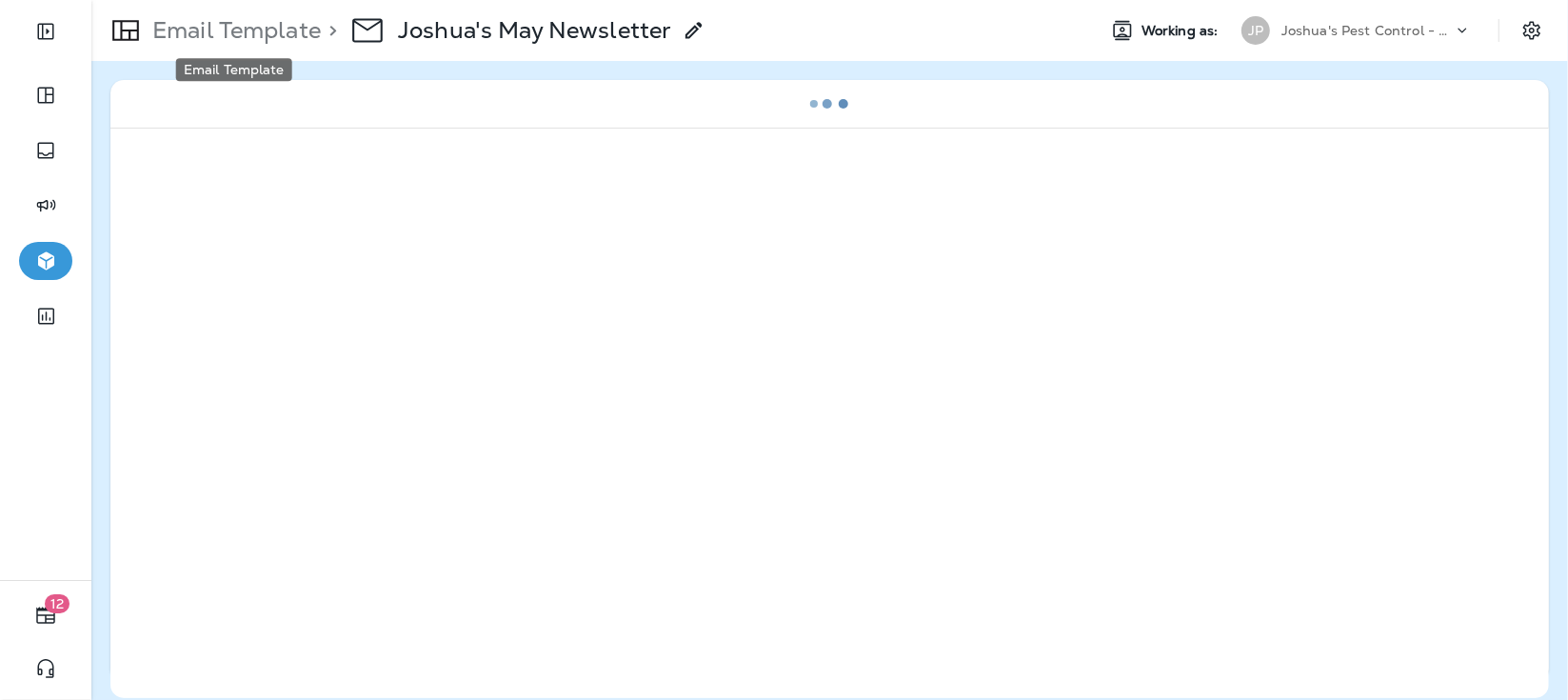 click on "Email Template" at bounding box center [232, 30] 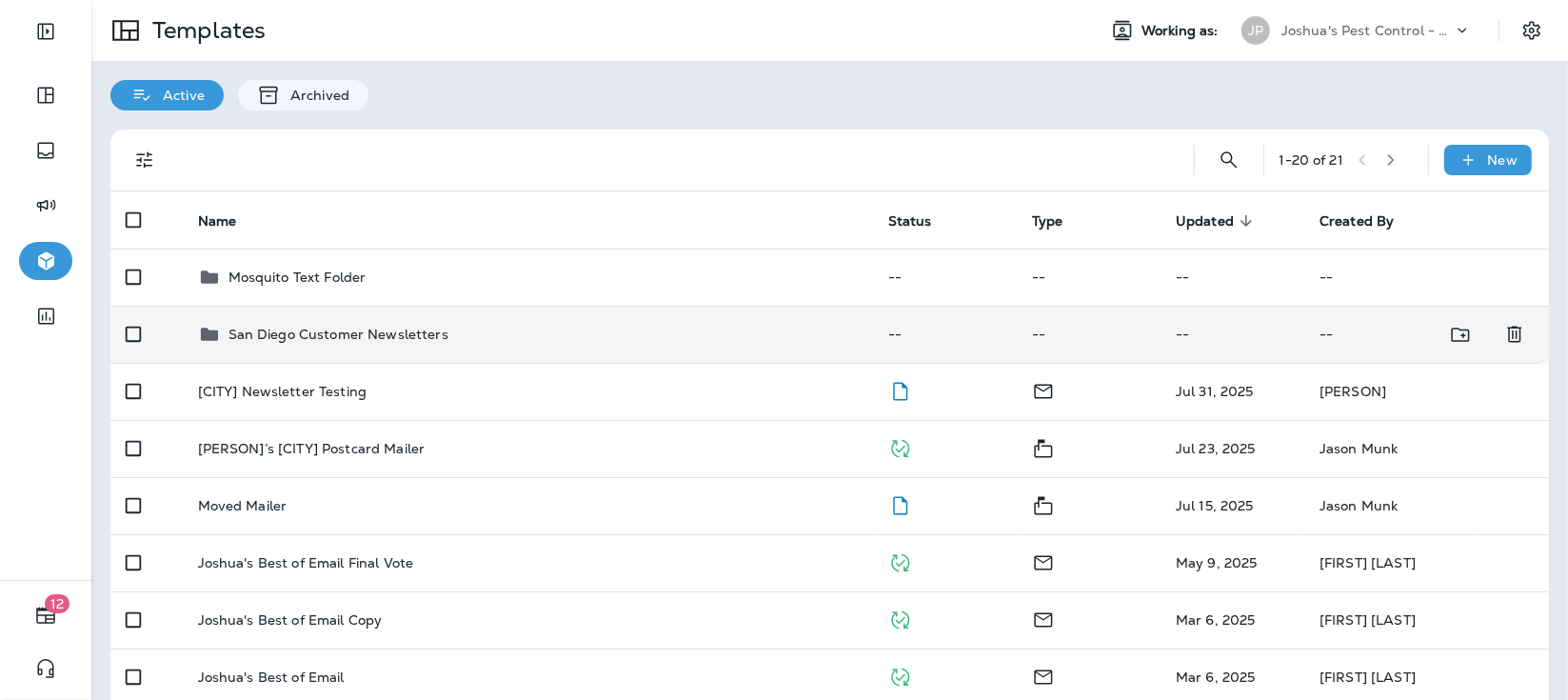 click on "San Diego Customer Newsletters" at bounding box center [338, 334] 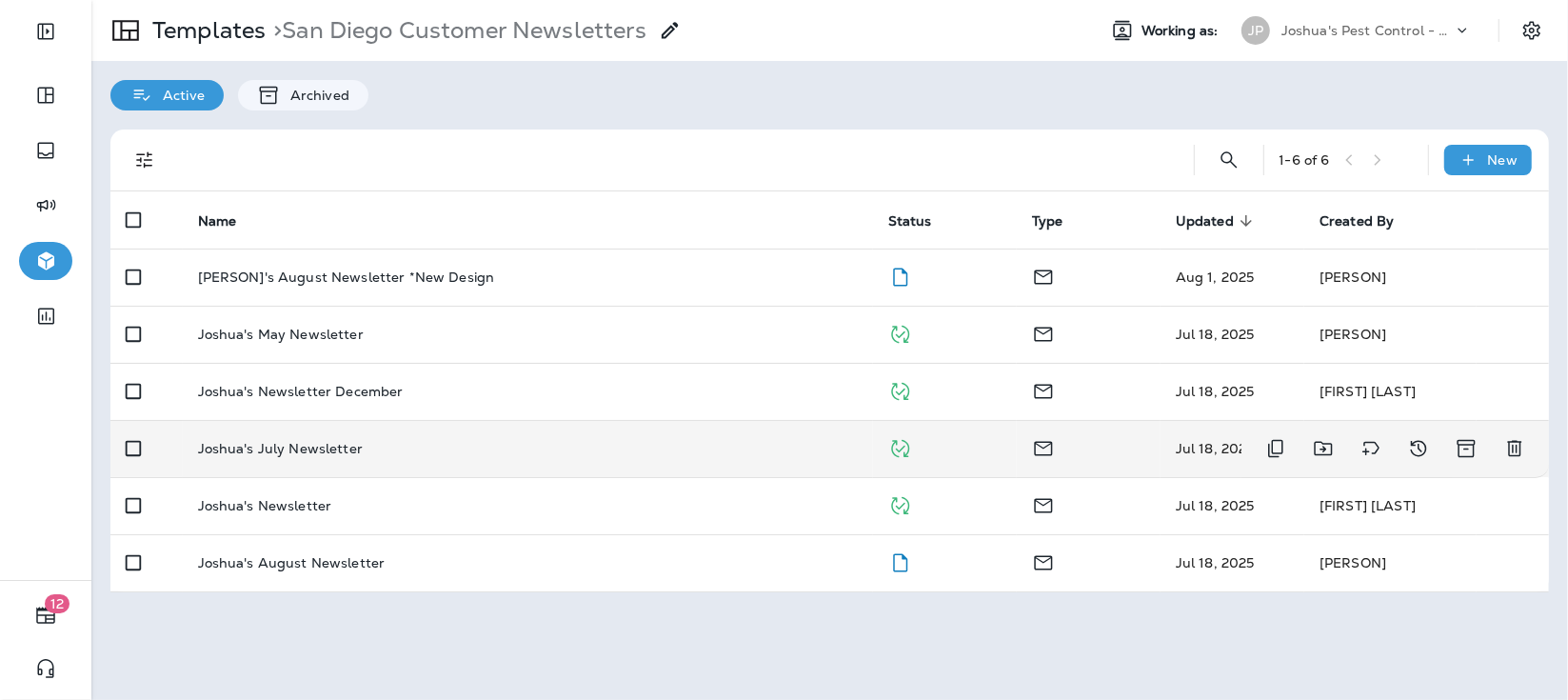click on "Joshua's July Newsletter" at bounding box center (527, 449) 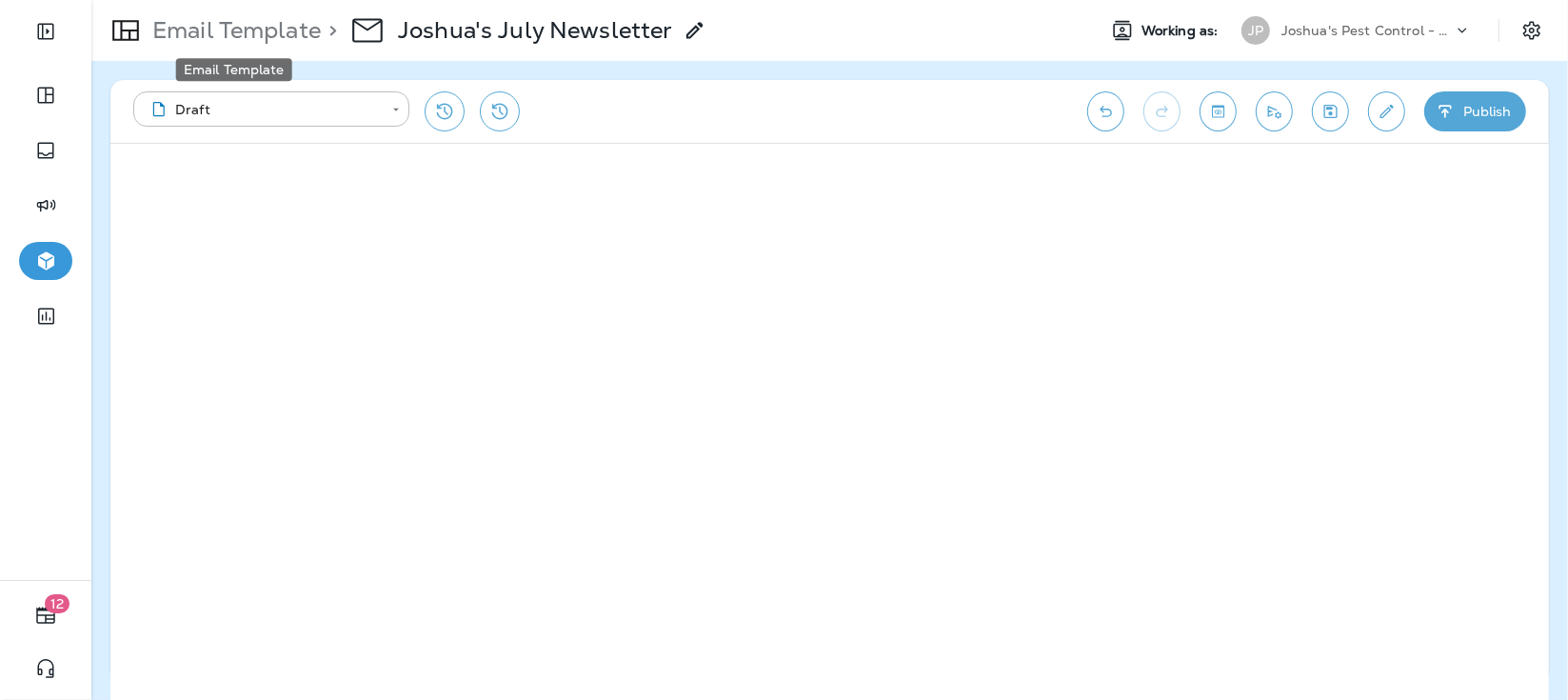 click on "Email Template" at bounding box center [232, 30] 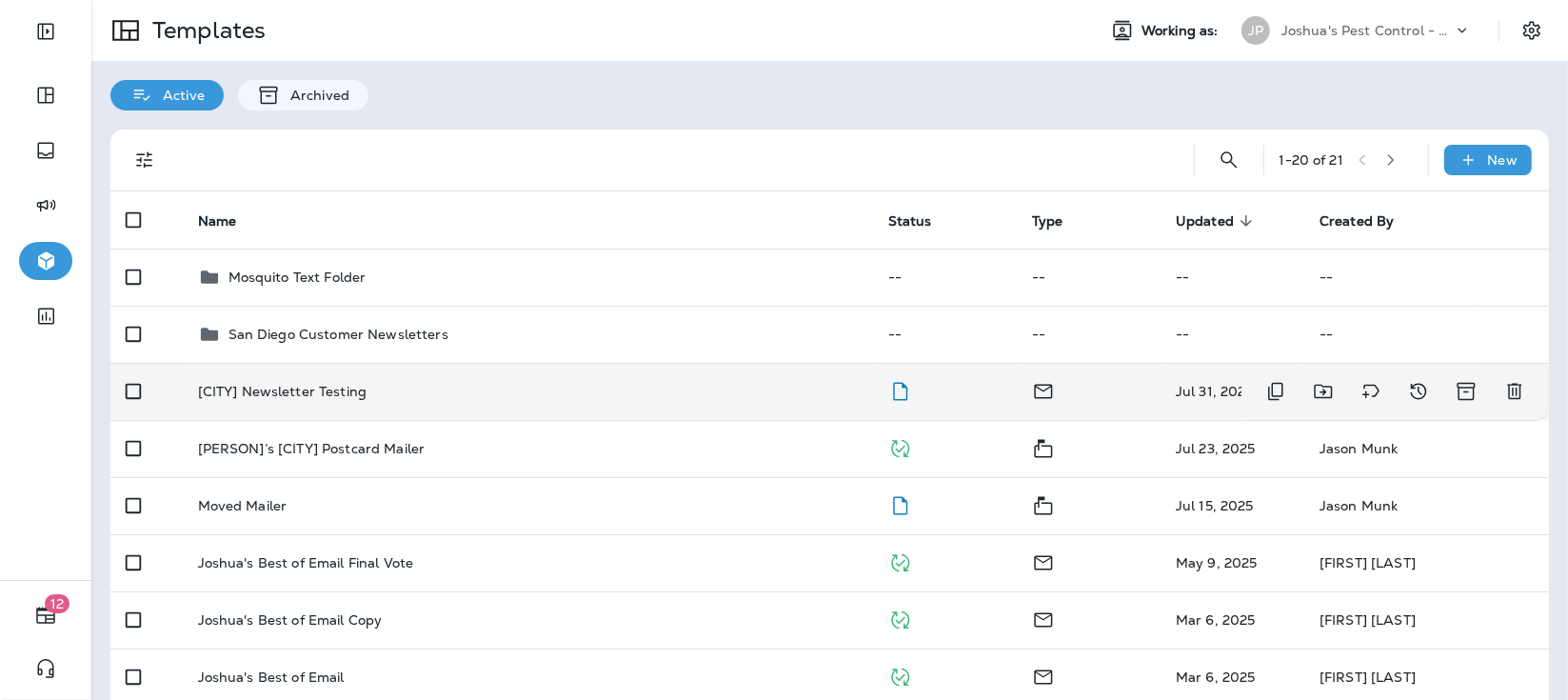 click on "[CITY] Newsletter Testing" at bounding box center [527, 391] 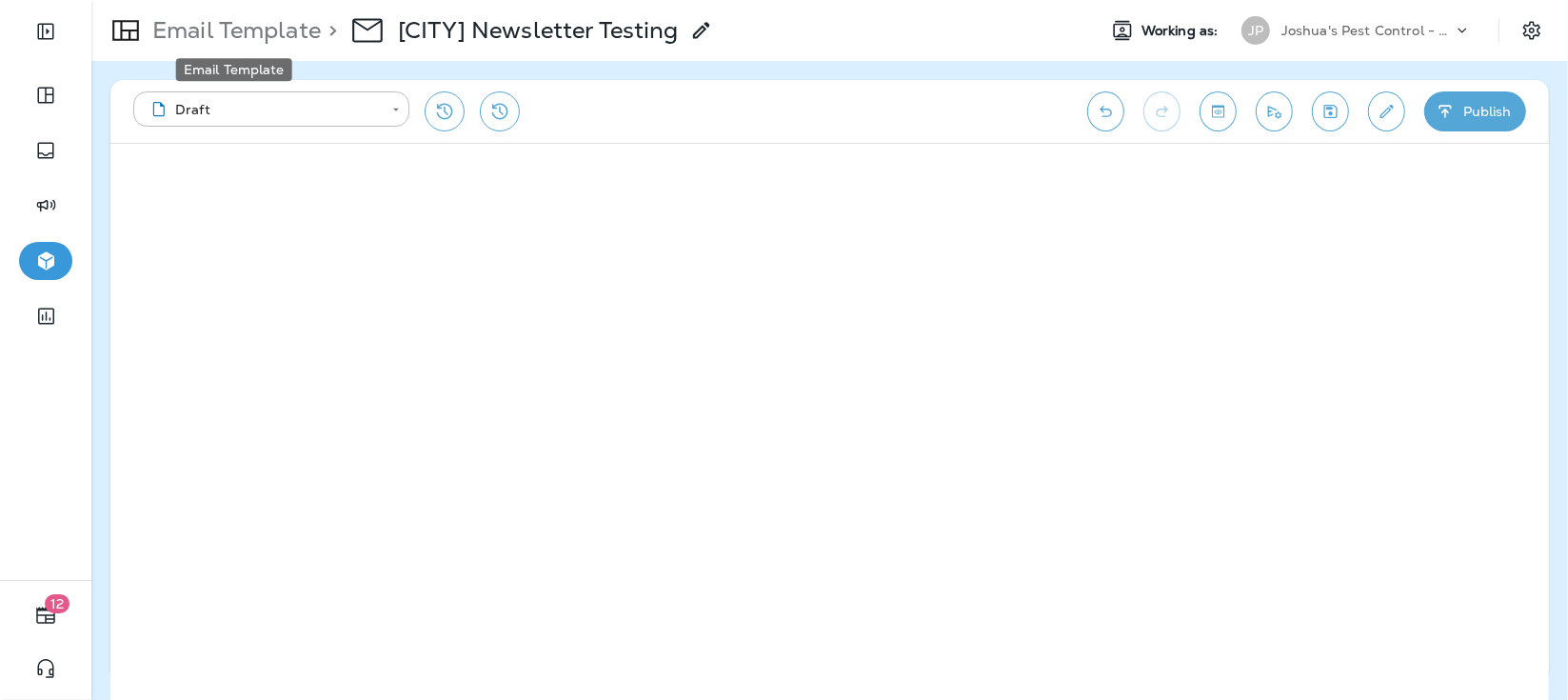 click on "Email Template" at bounding box center (232, 30) 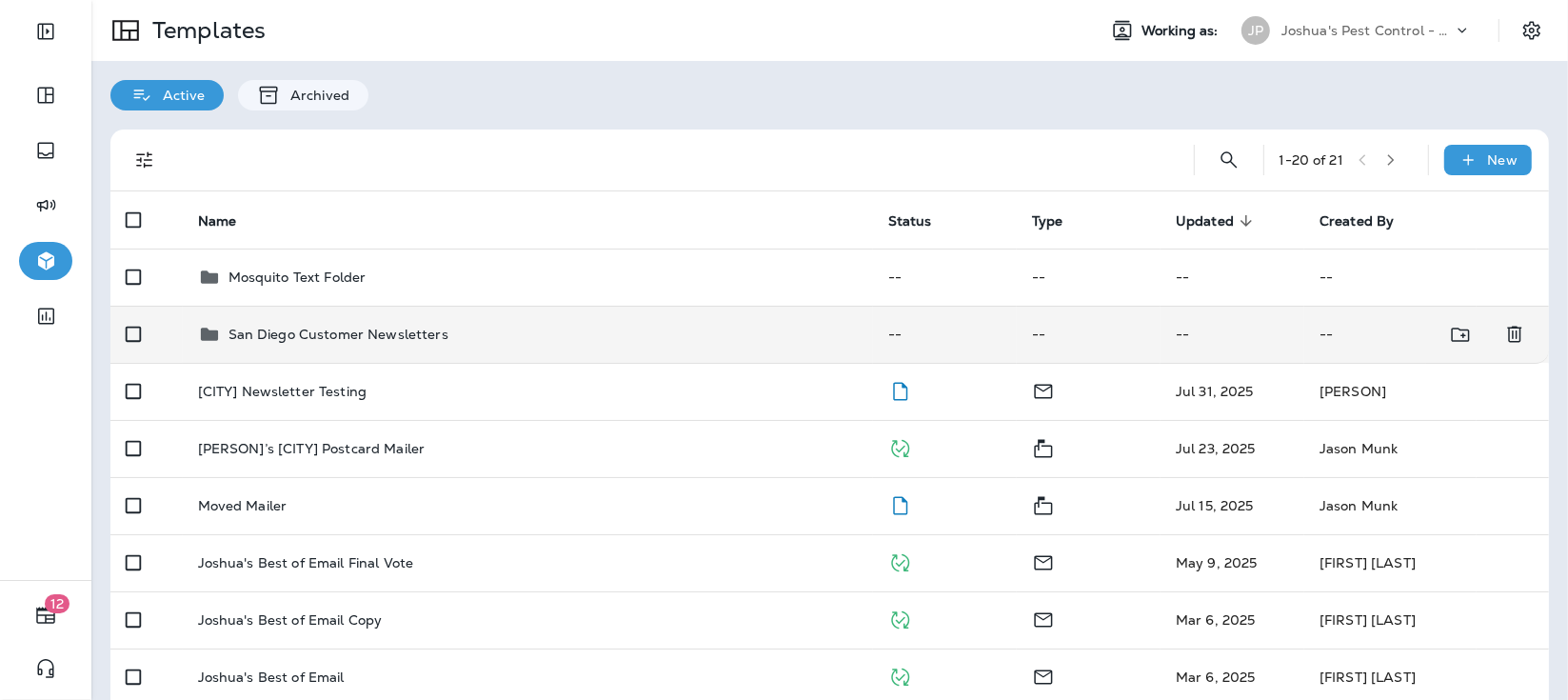 click on "San Diego Customer Newsletters" at bounding box center (527, 334) 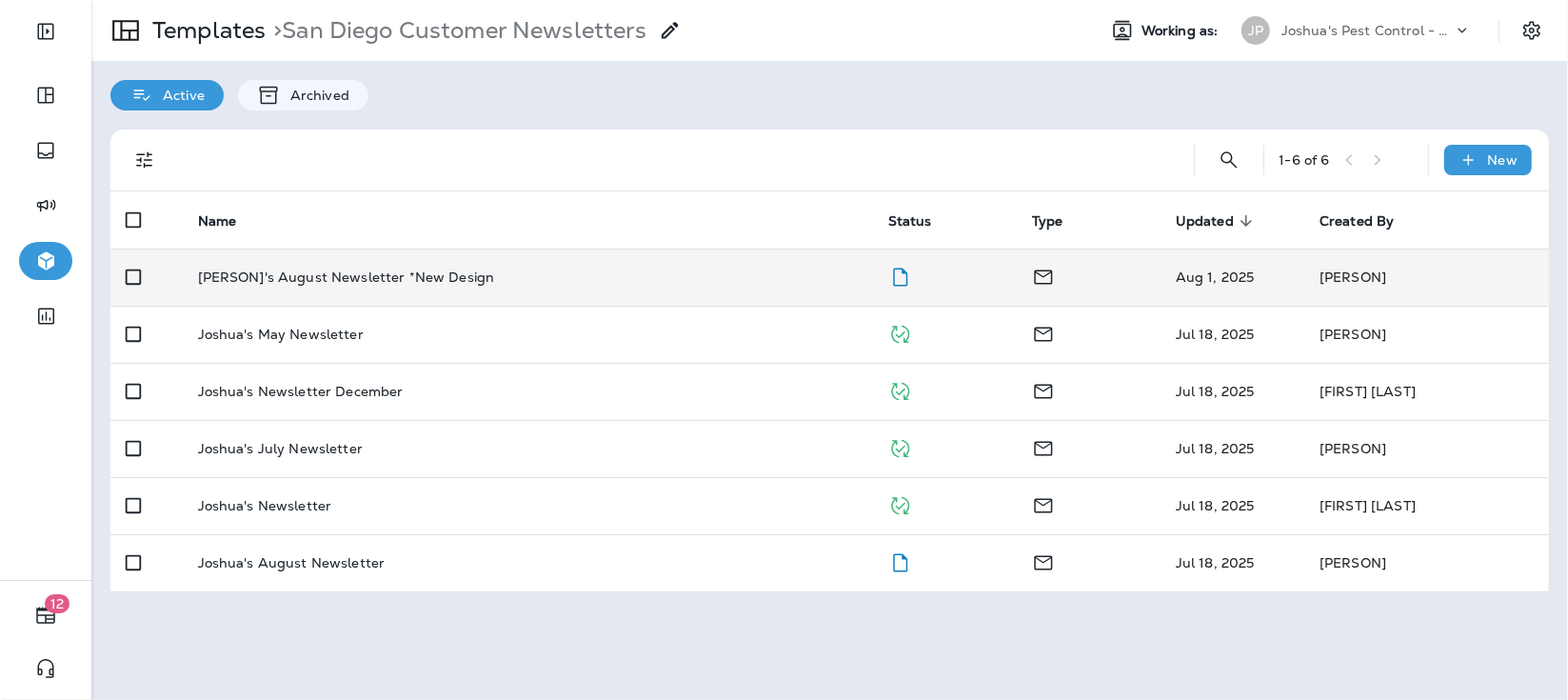 click on "[PERSON]'s August Newsletter *New Design" at bounding box center (527, 277) 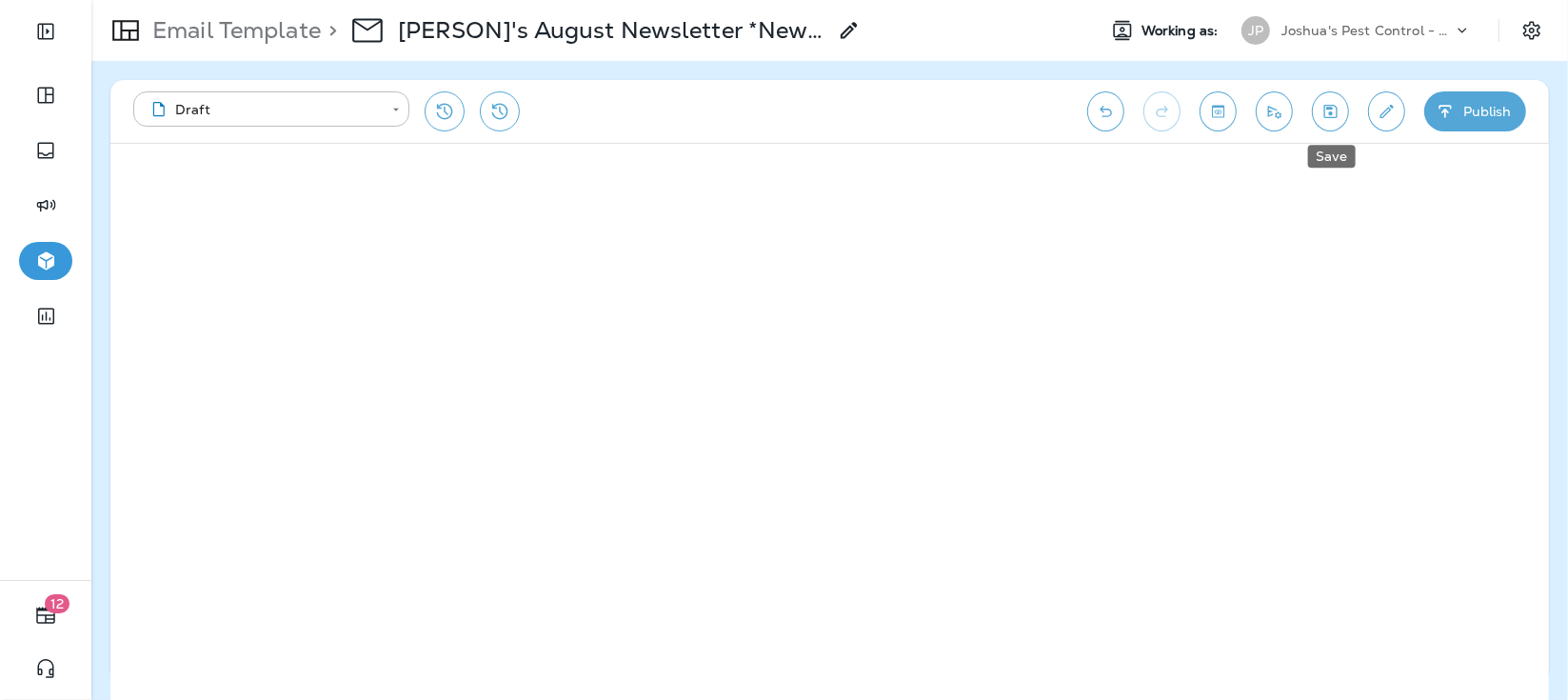 click 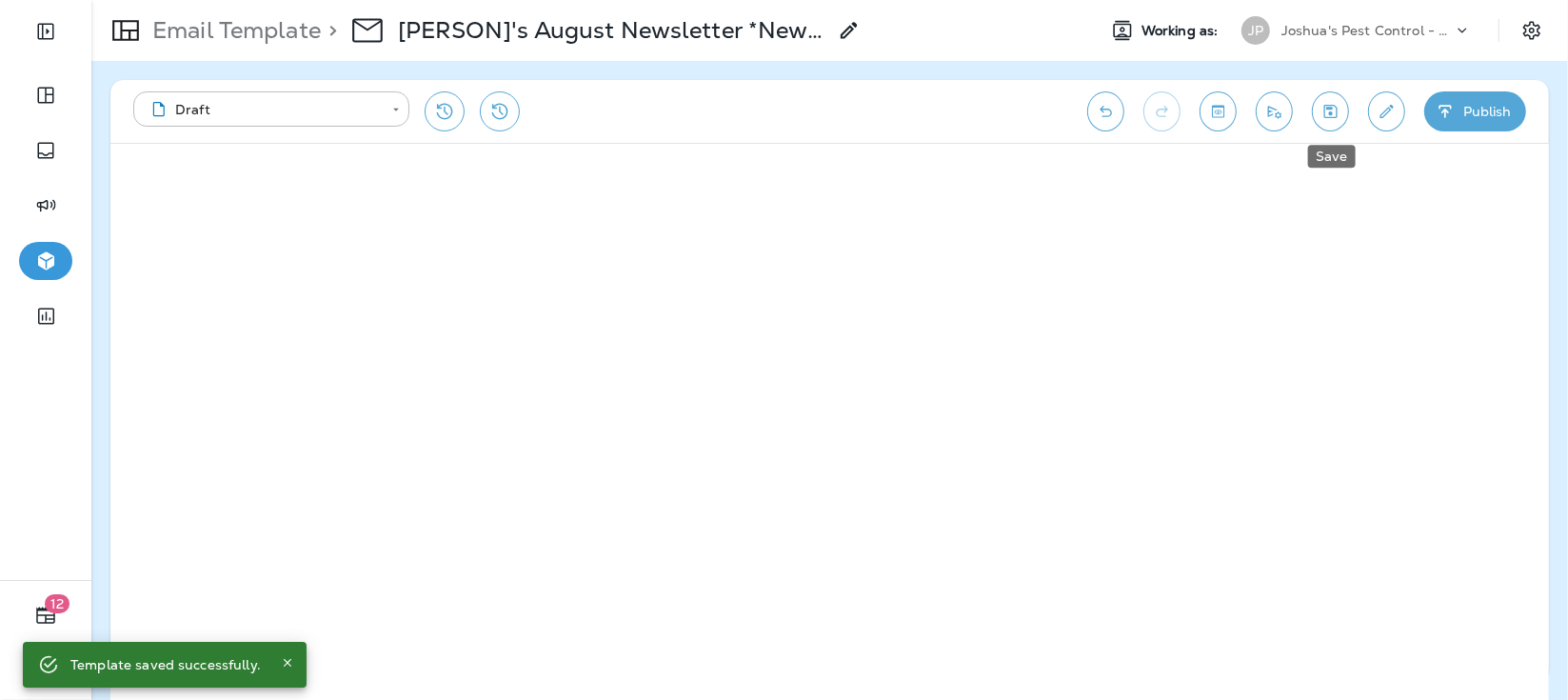 click 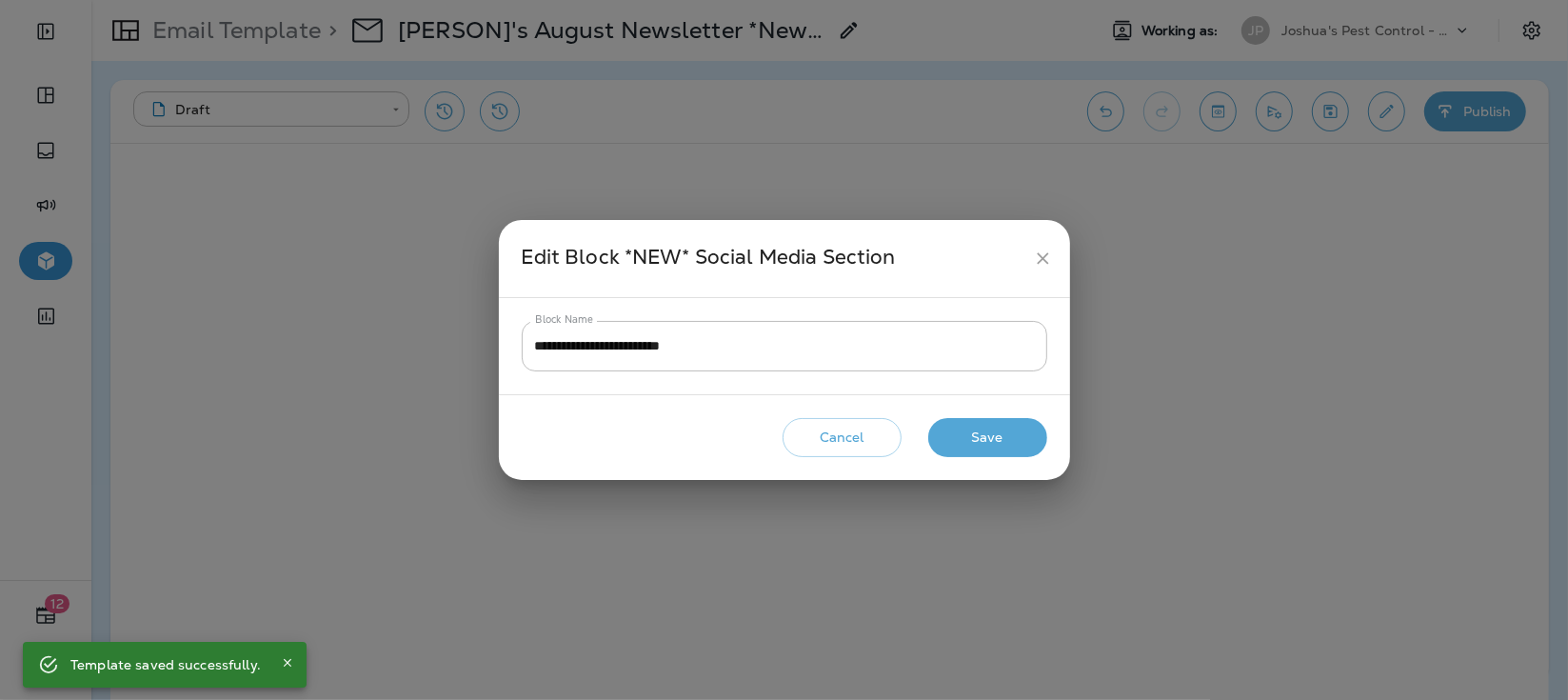click 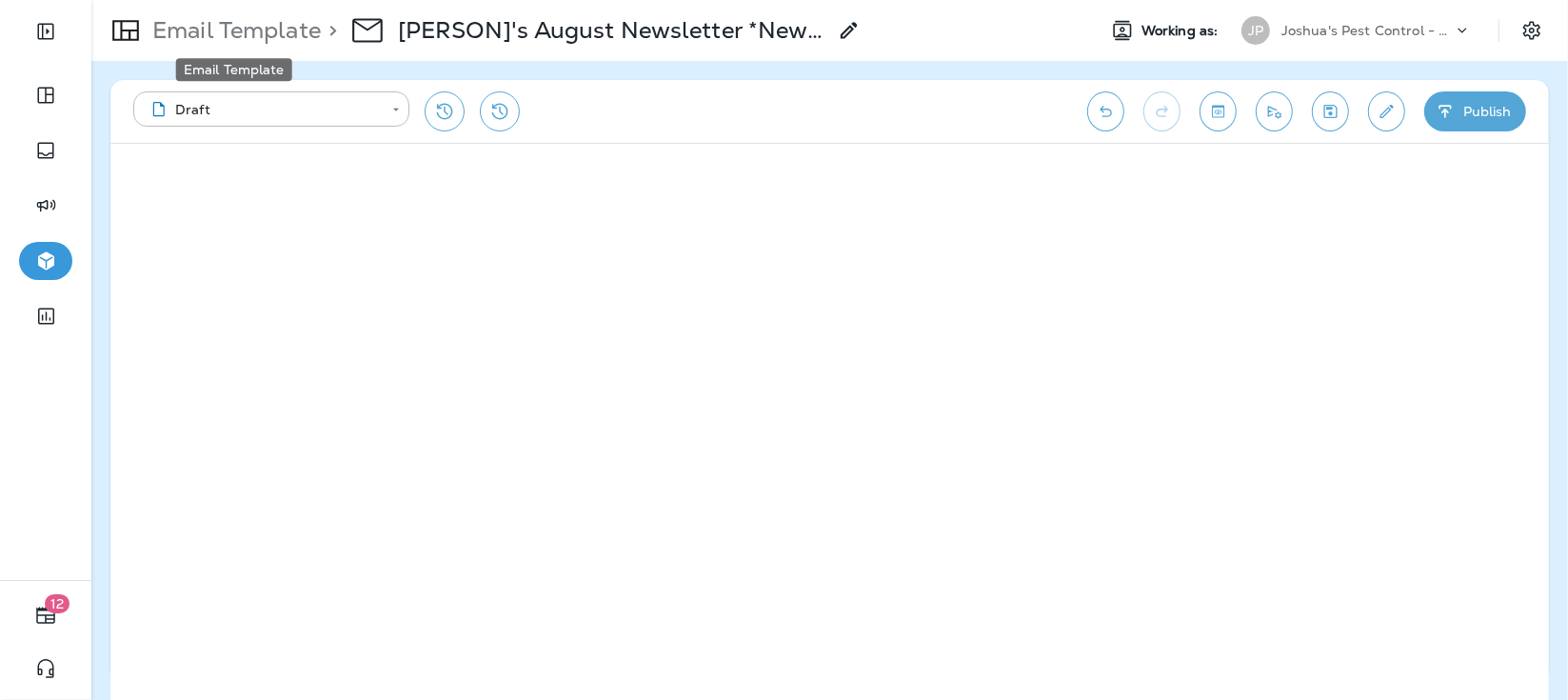 click on "Email Template" at bounding box center (232, 30) 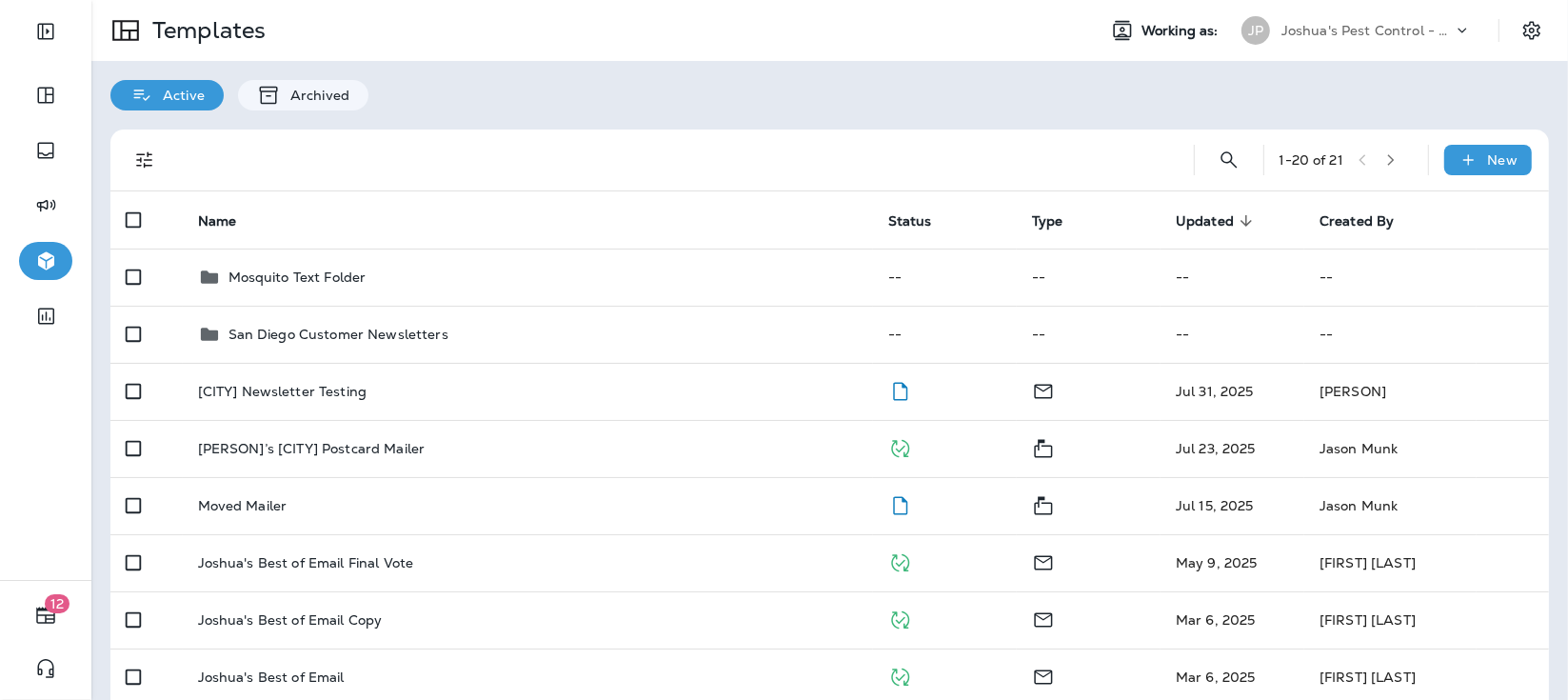 click on "Templates" at bounding box center (586, 30) 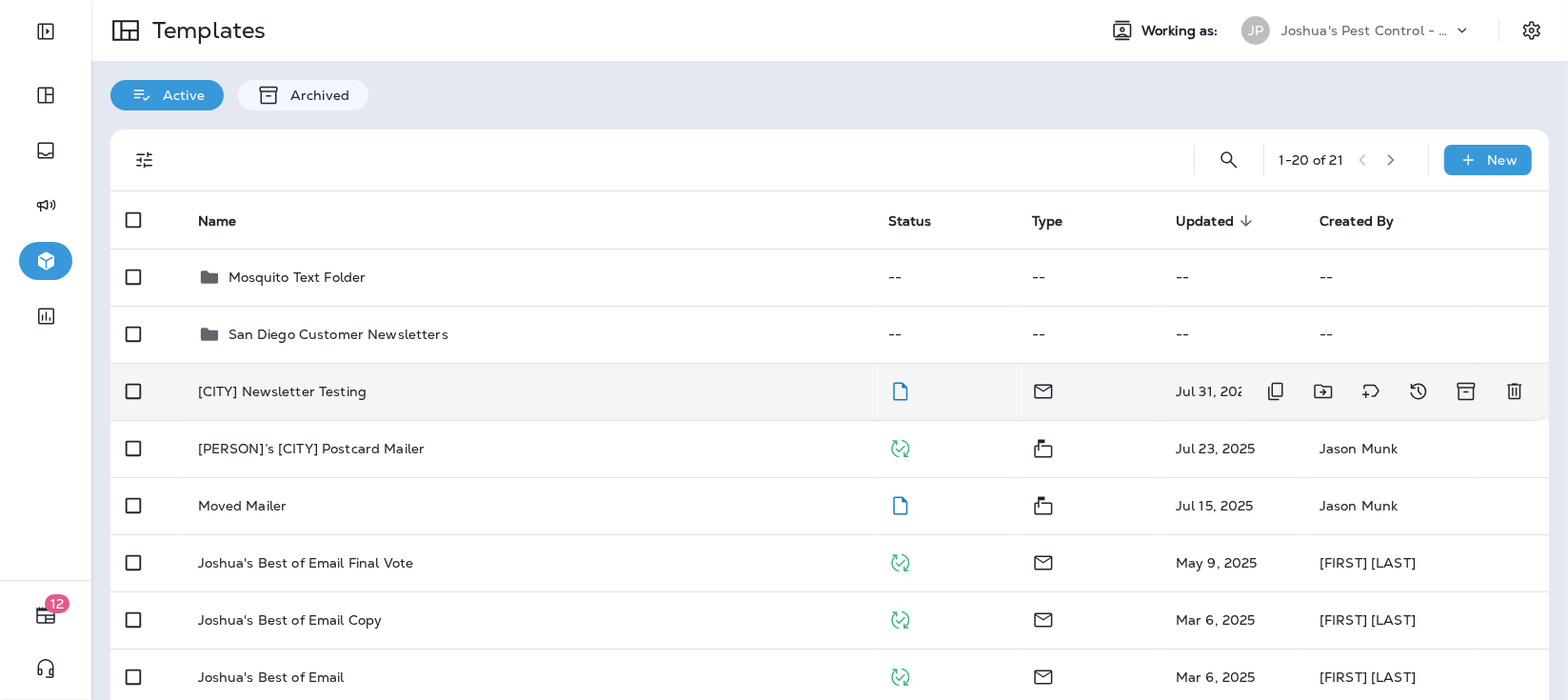 click on "[CITY] Newsletter Testing" at bounding box center (283, 391) 